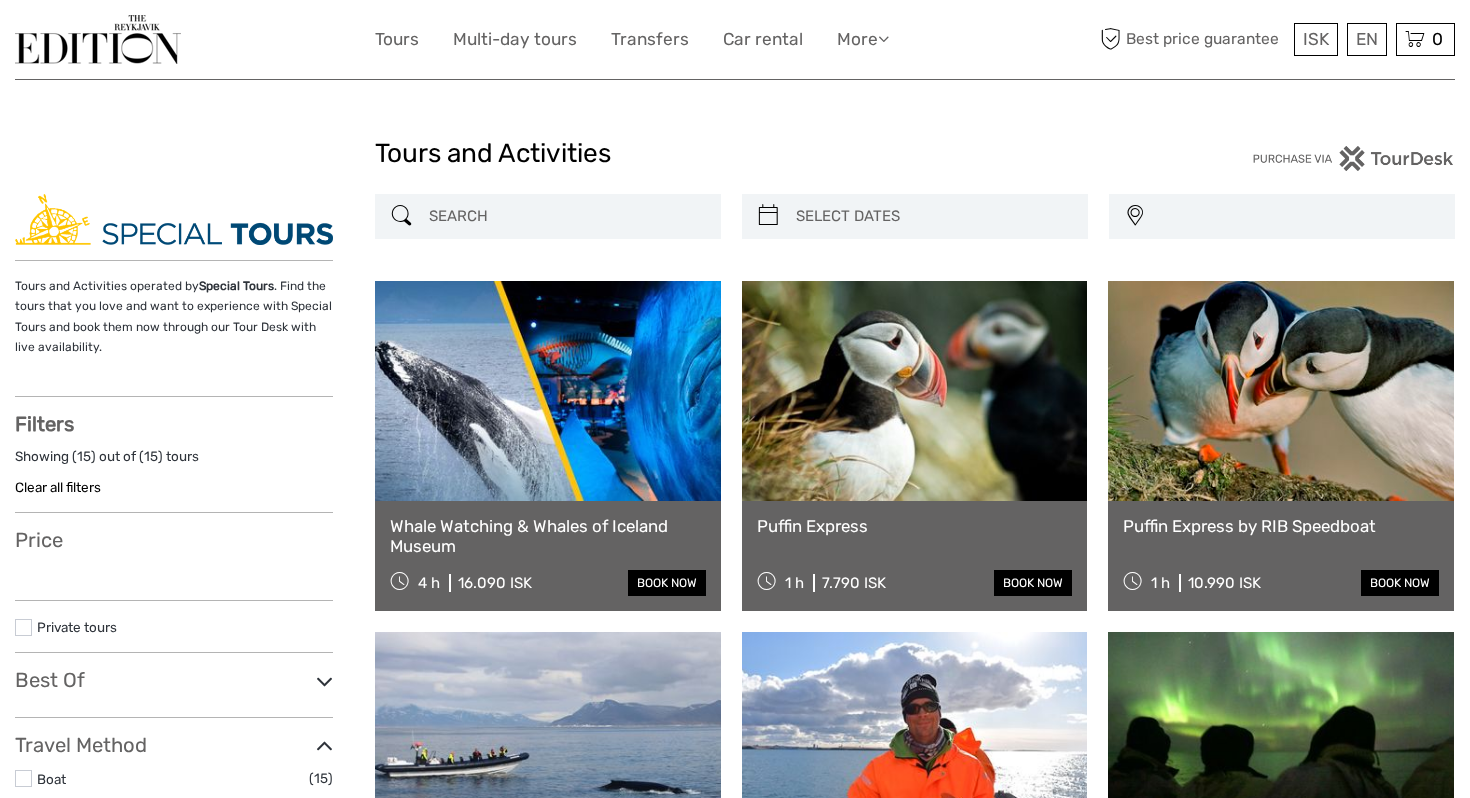 select 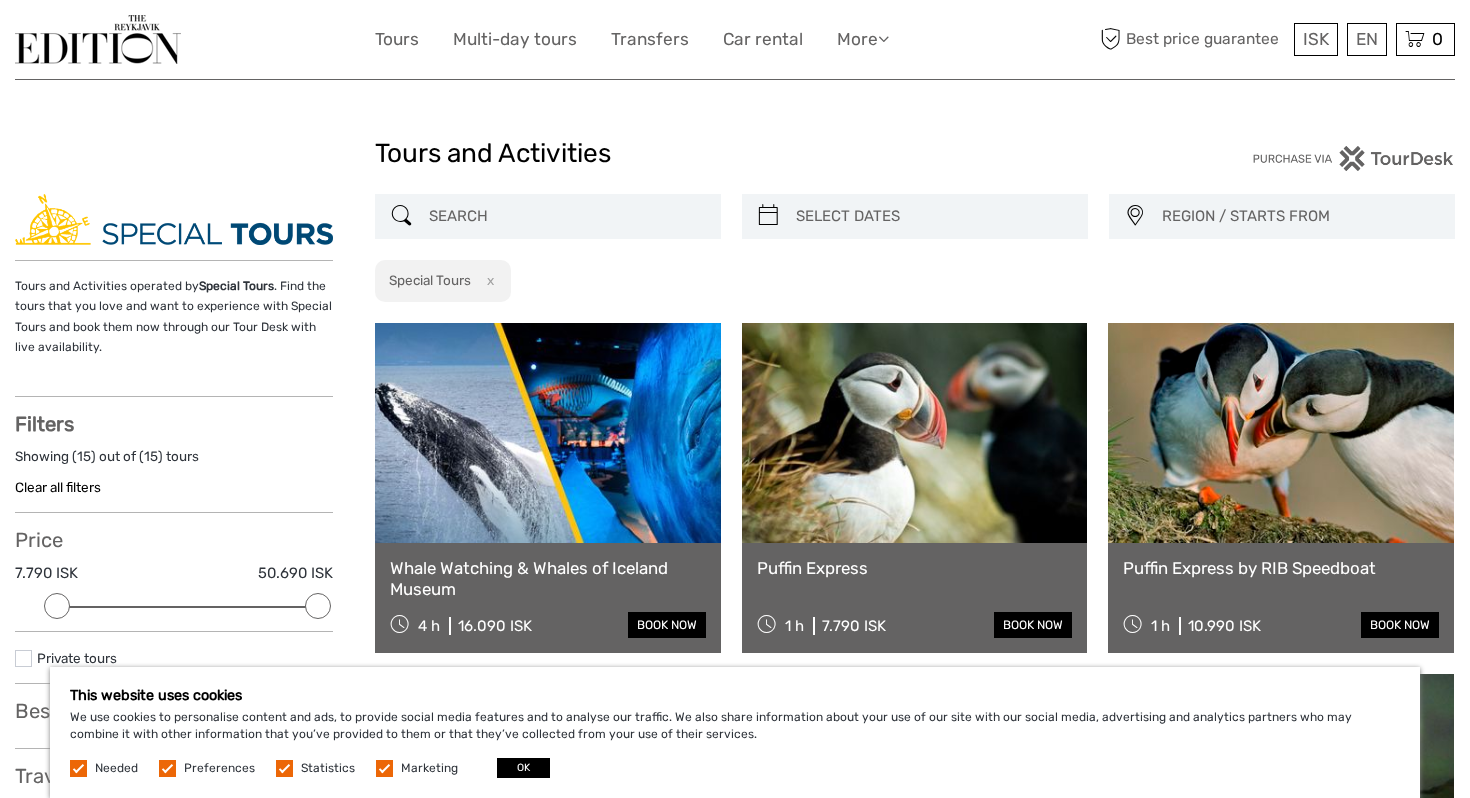 scroll, scrollTop: 0, scrollLeft: 0, axis: both 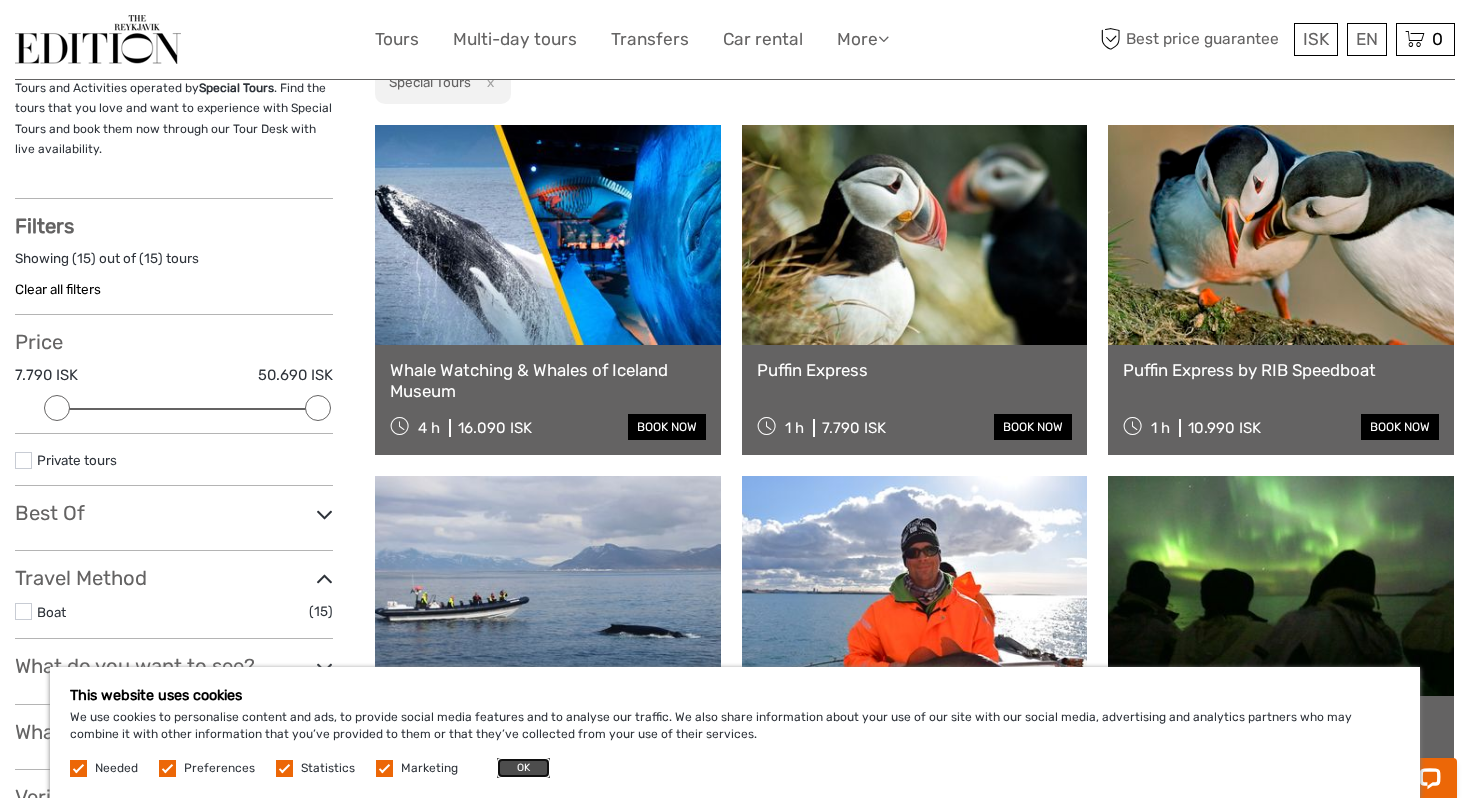 click on "OK" at bounding box center (523, 768) 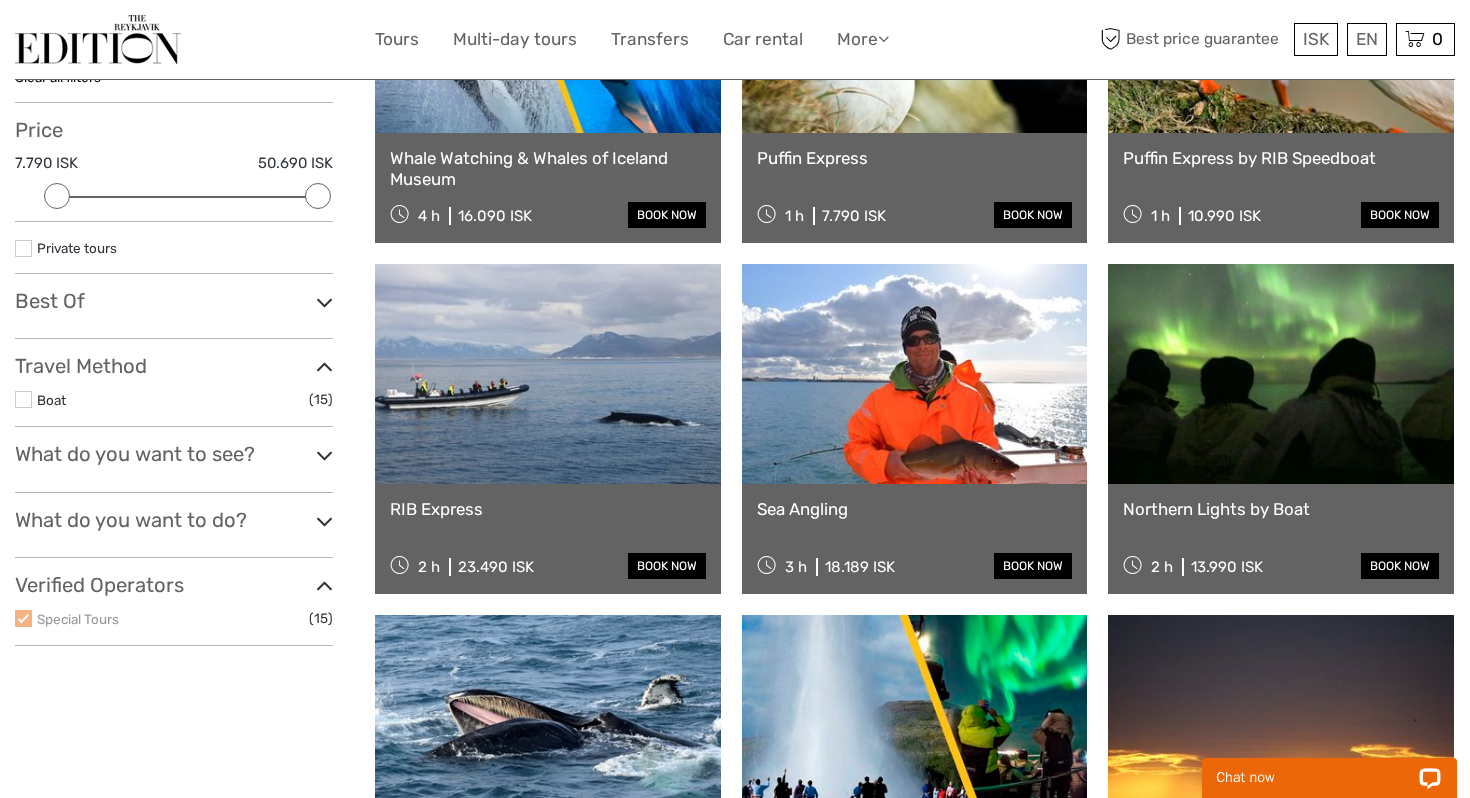scroll, scrollTop: 411, scrollLeft: 0, axis: vertical 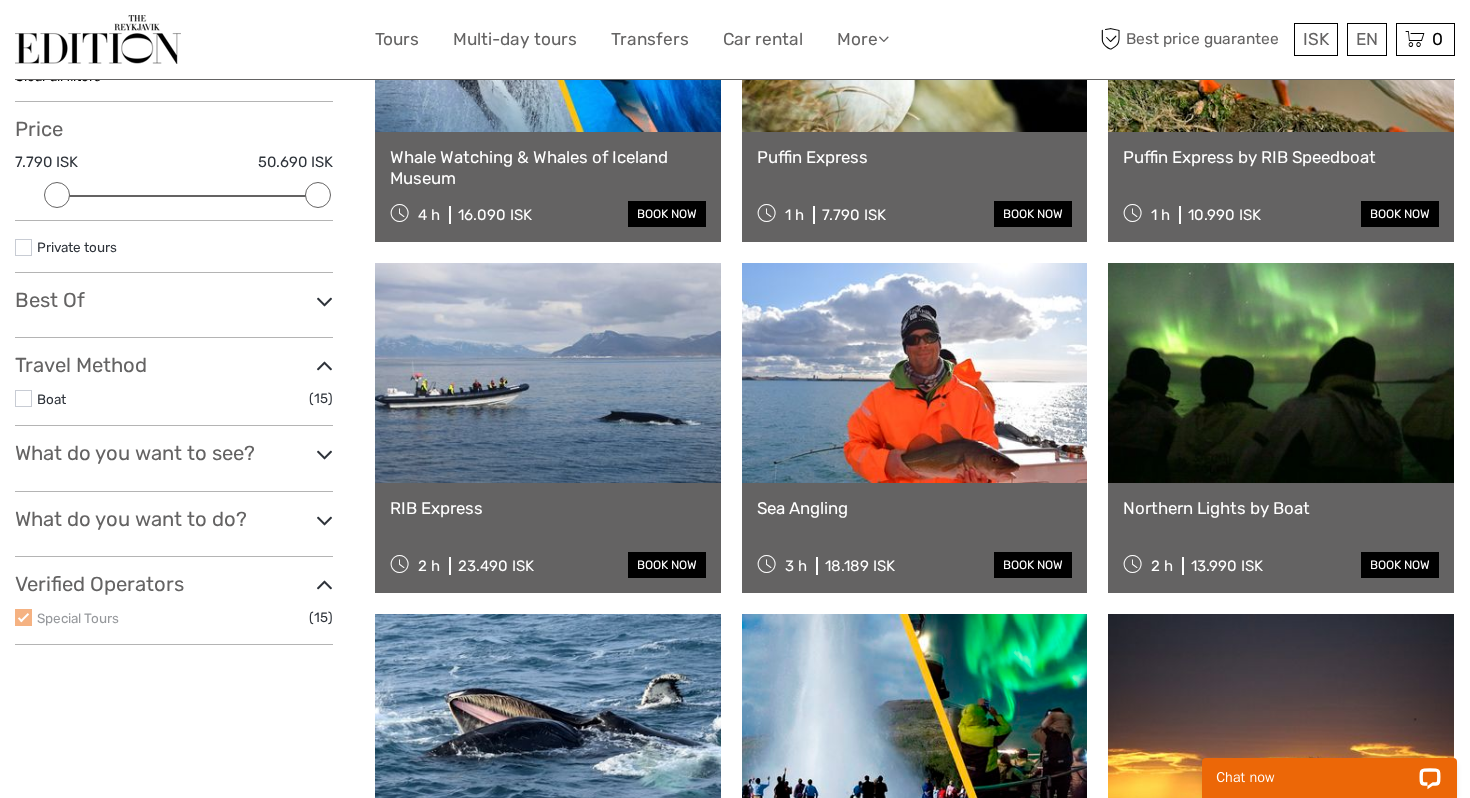 click on "What do you want to see?" at bounding box center (174, 453) 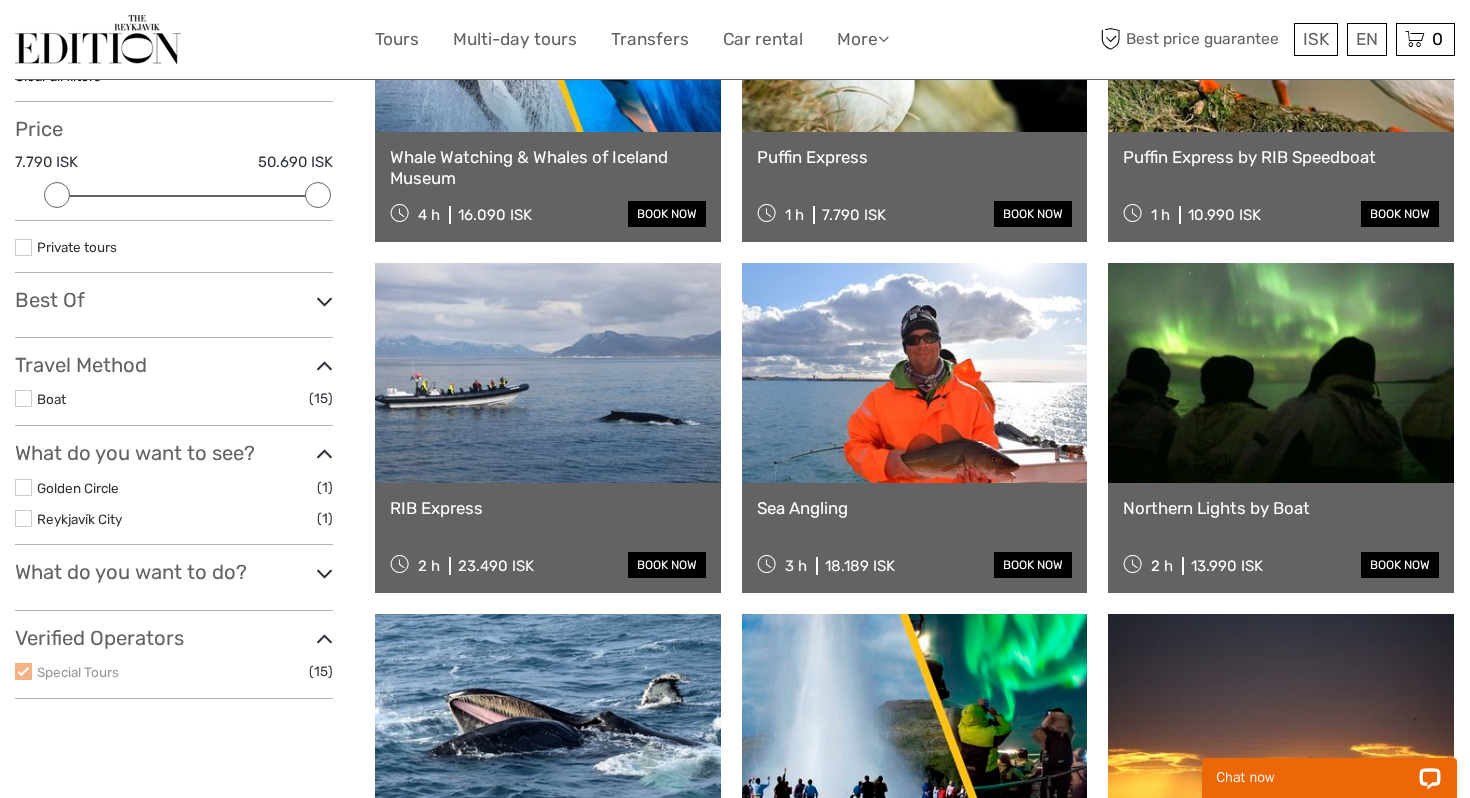 click on "What do you want to do?" at bounding box center [174, 572] 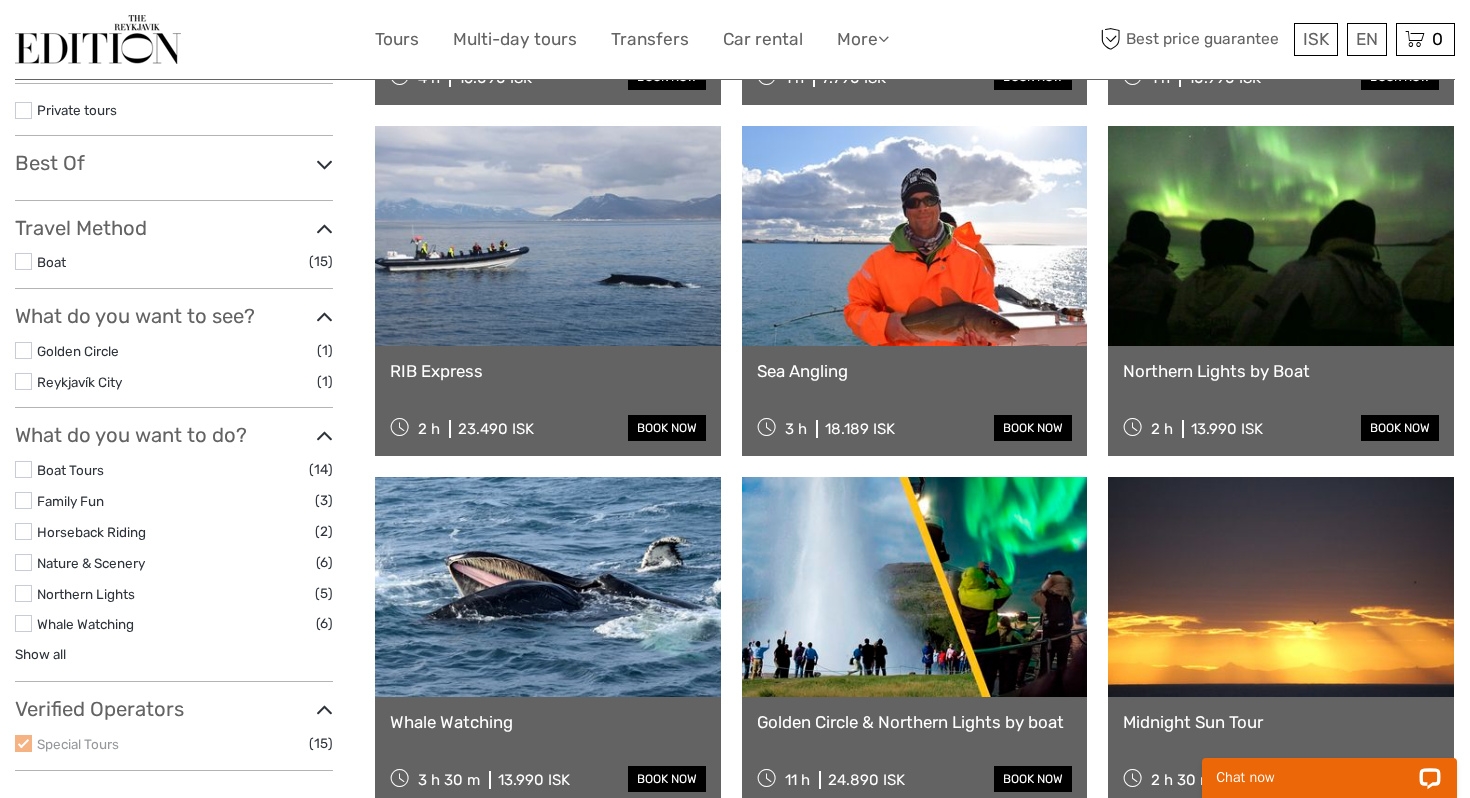 scroll, scrollTop: 554, scrollLeft: 0, axis: vertical 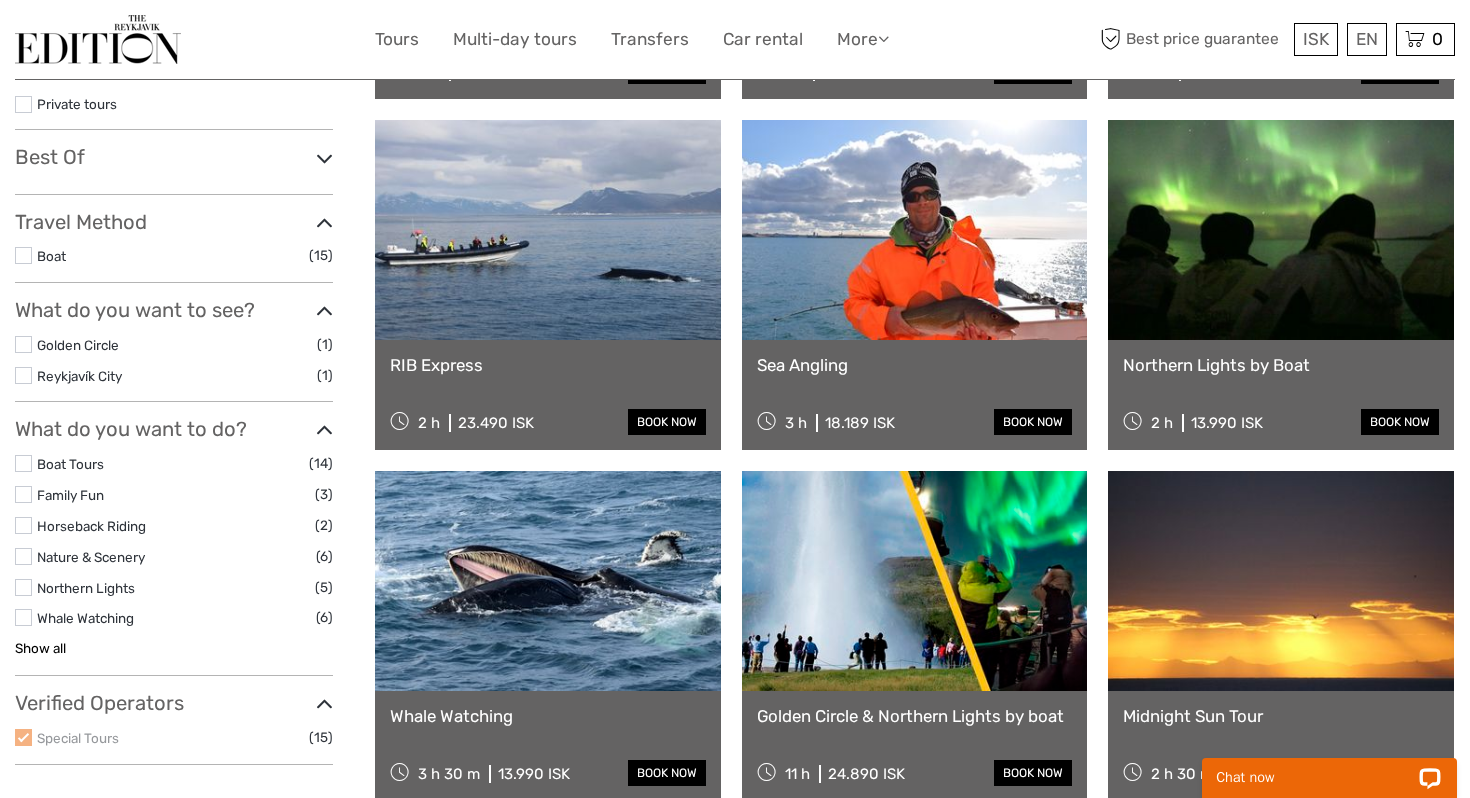 click on "Show all" at bounding box center (40, 648) 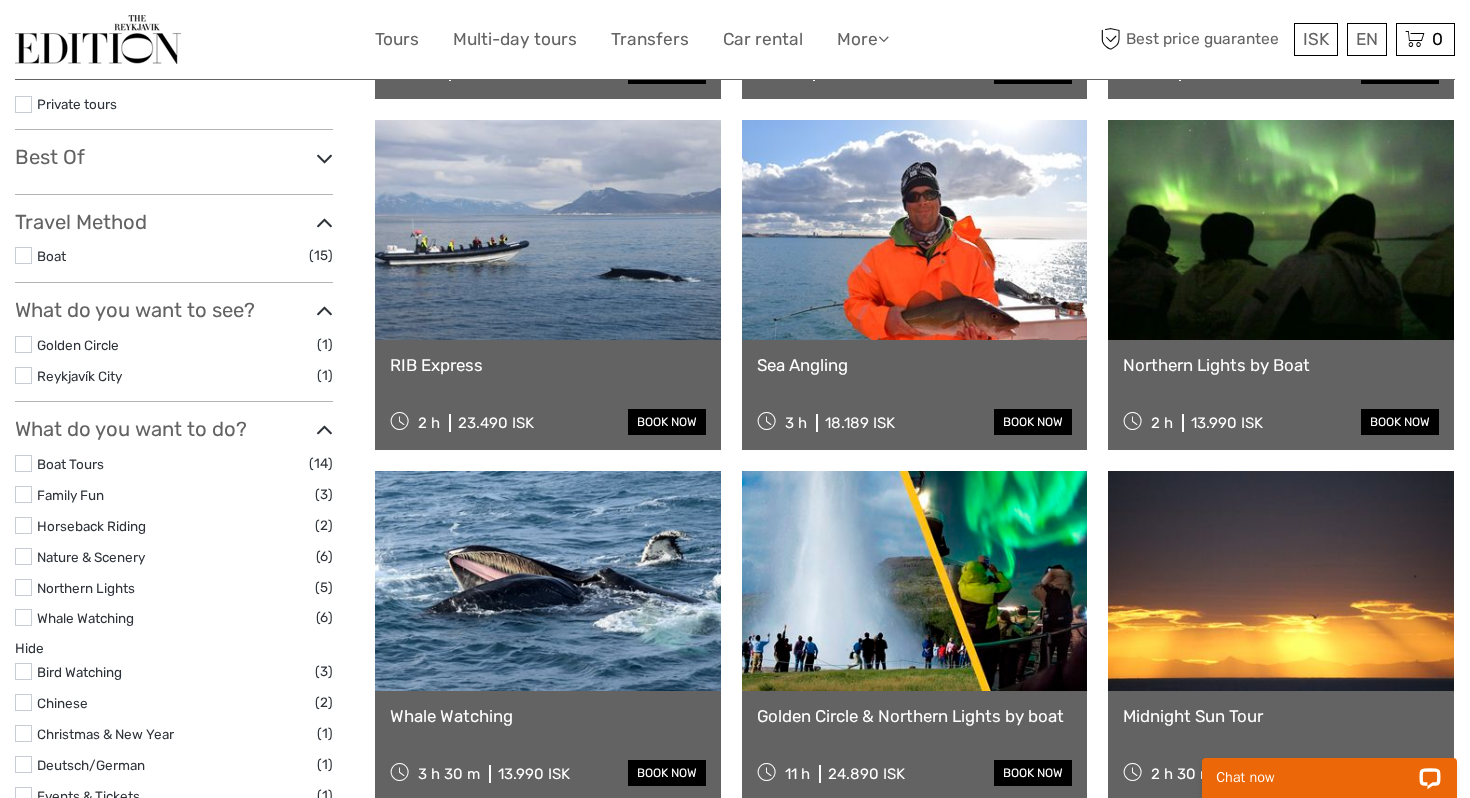 click at bounding box center (23, 617) 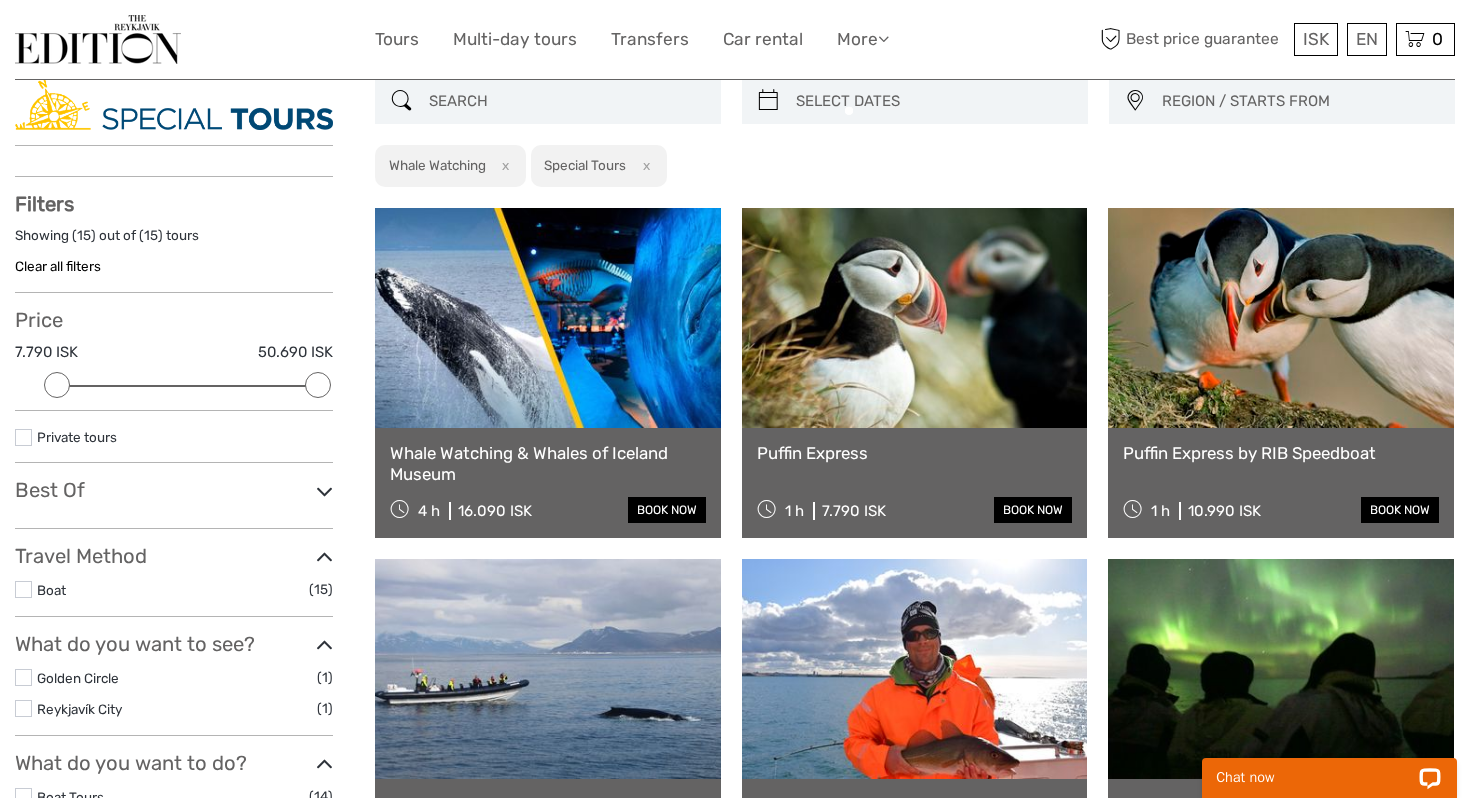 scroll, scrollTop: 113, scrollLeft: 0, axis: vertical 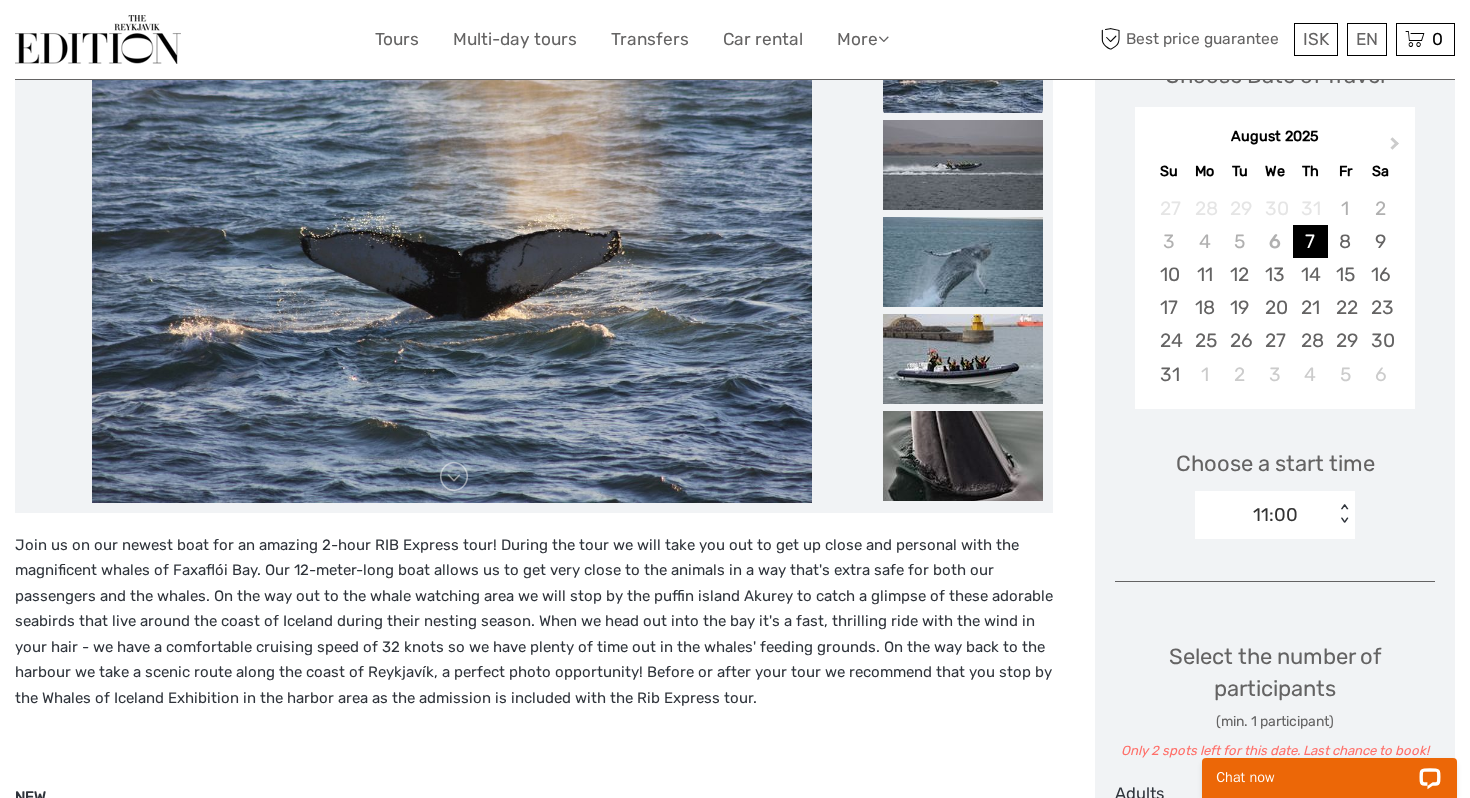 click at bounding box center (963, 508) 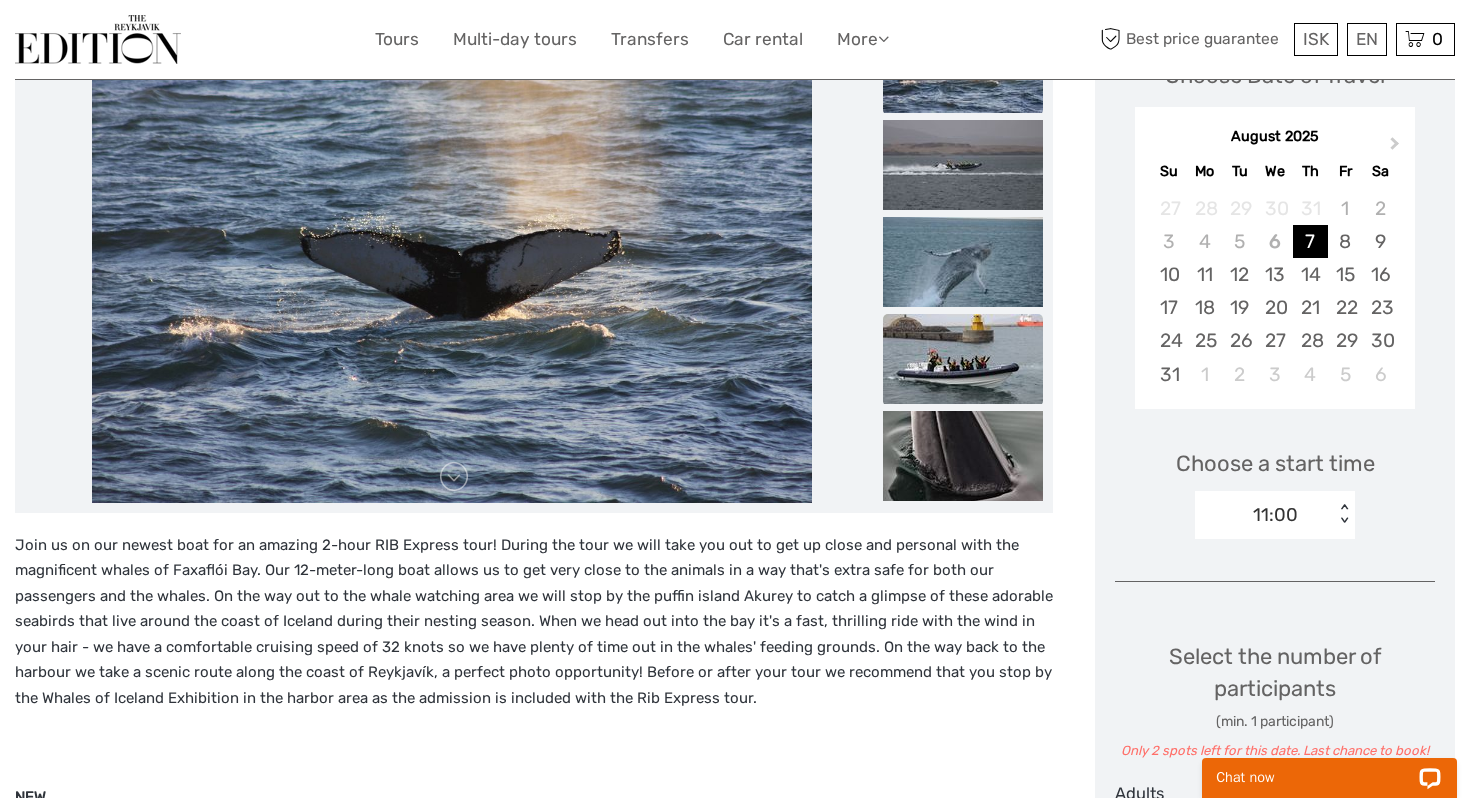 click at bounding box center [963, 359] 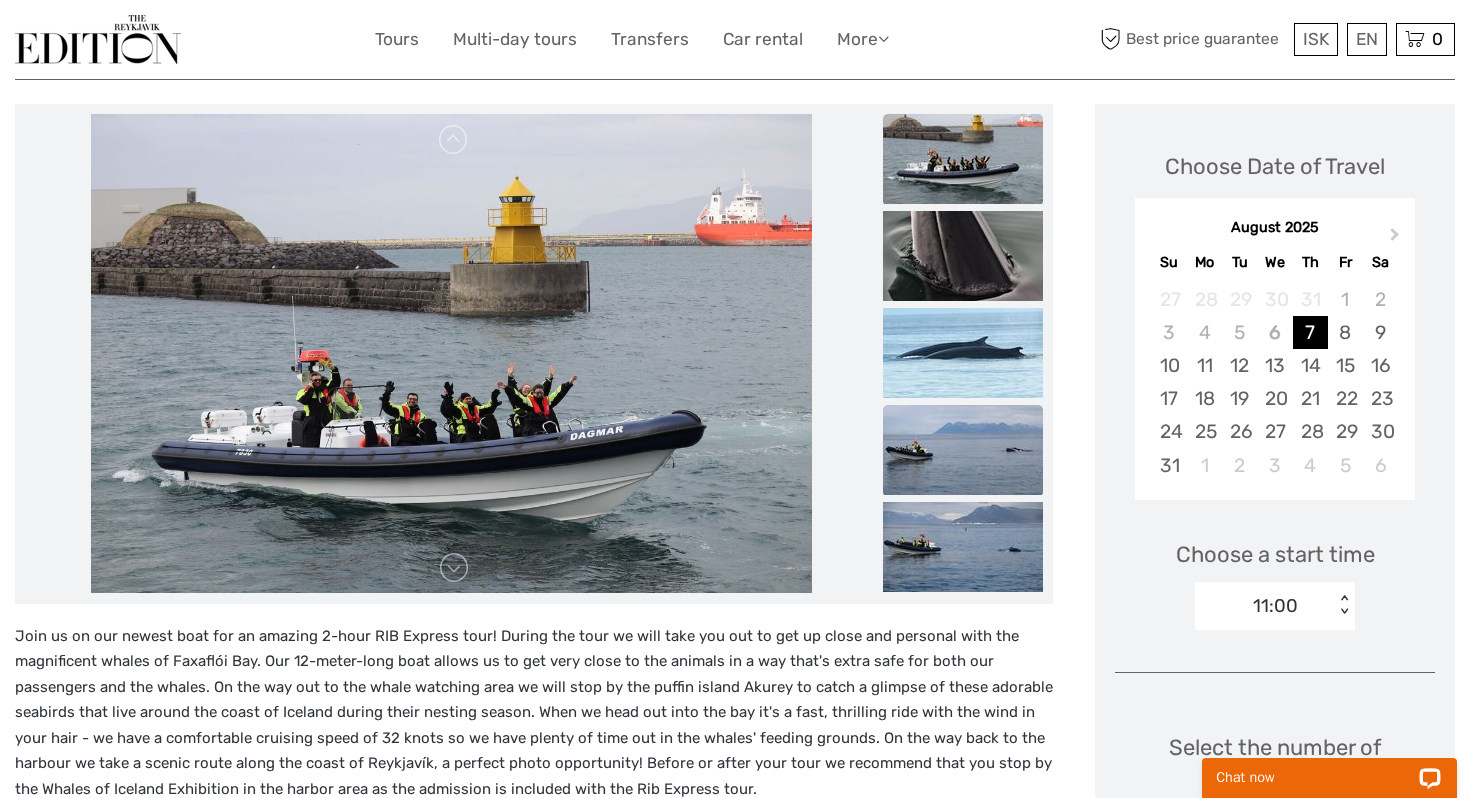 scroll, scrollTop: 231, scrollLeft: 0, axis: vertical 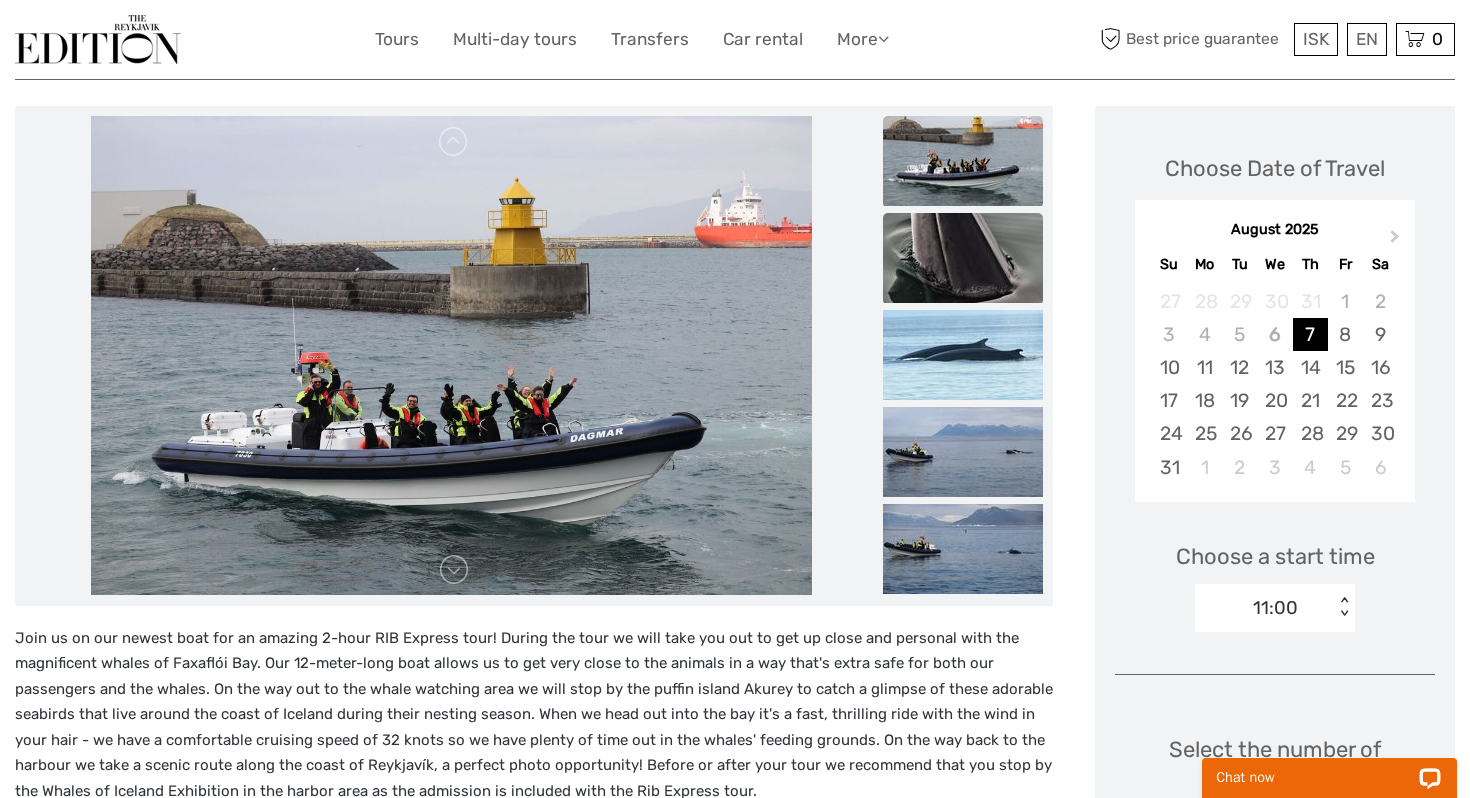 click at bounding box center (963, 258) 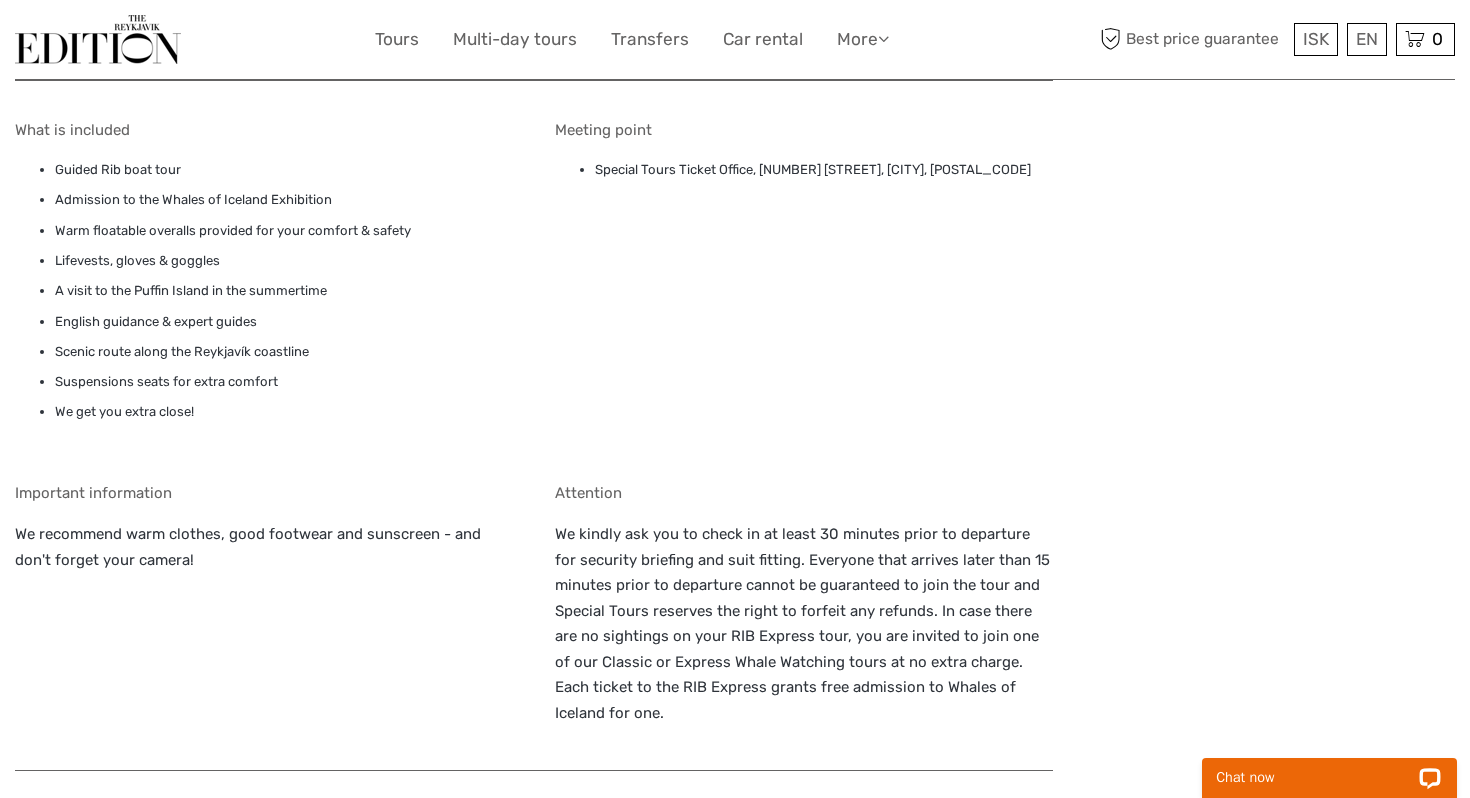 scroll, scrollTop: 1587, scrollLeft: 0, axis: vertical 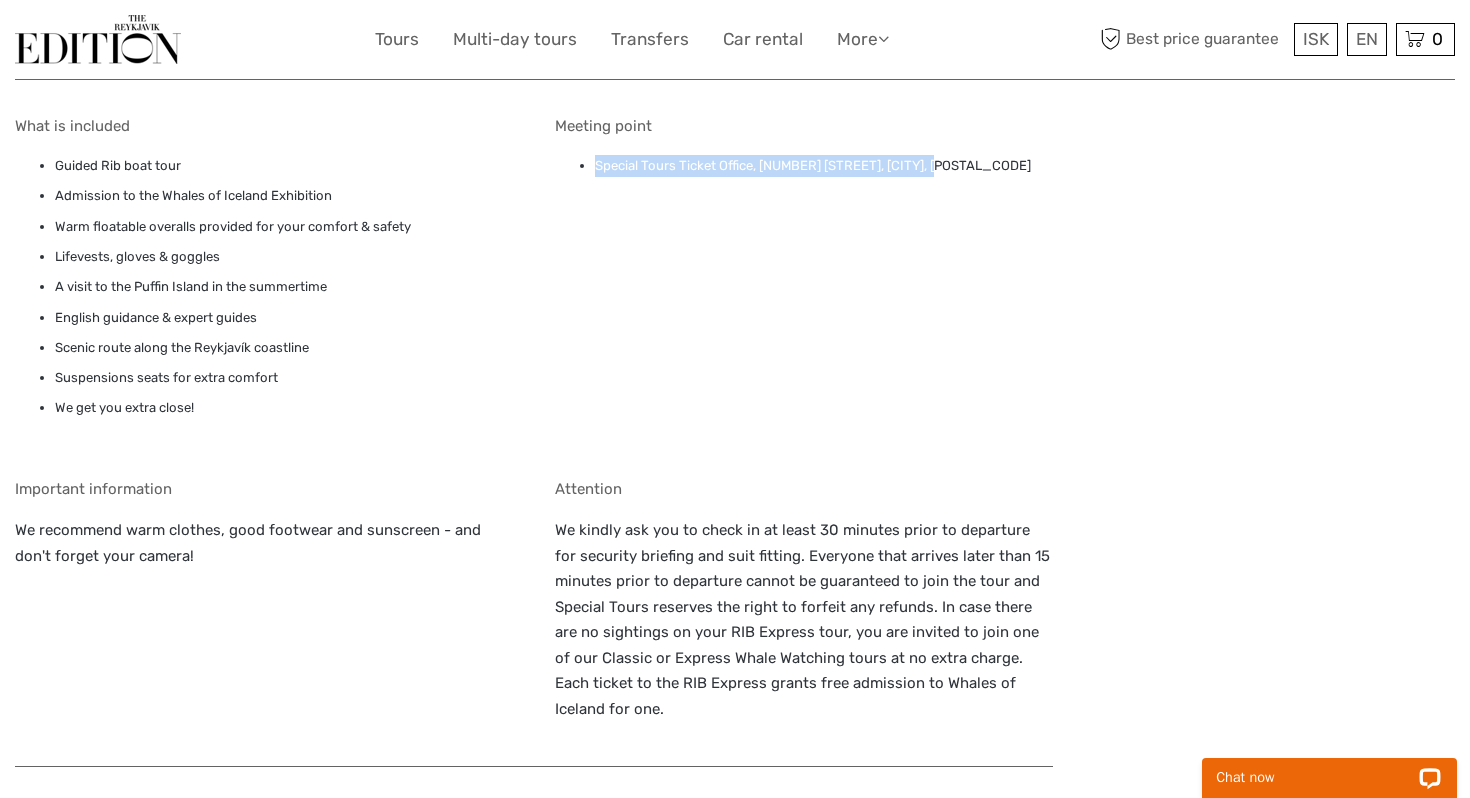drag, startPoint x: 947, startPoint y: 167, endPoint x: 565, endPoint y: 169, distance: 382.00525 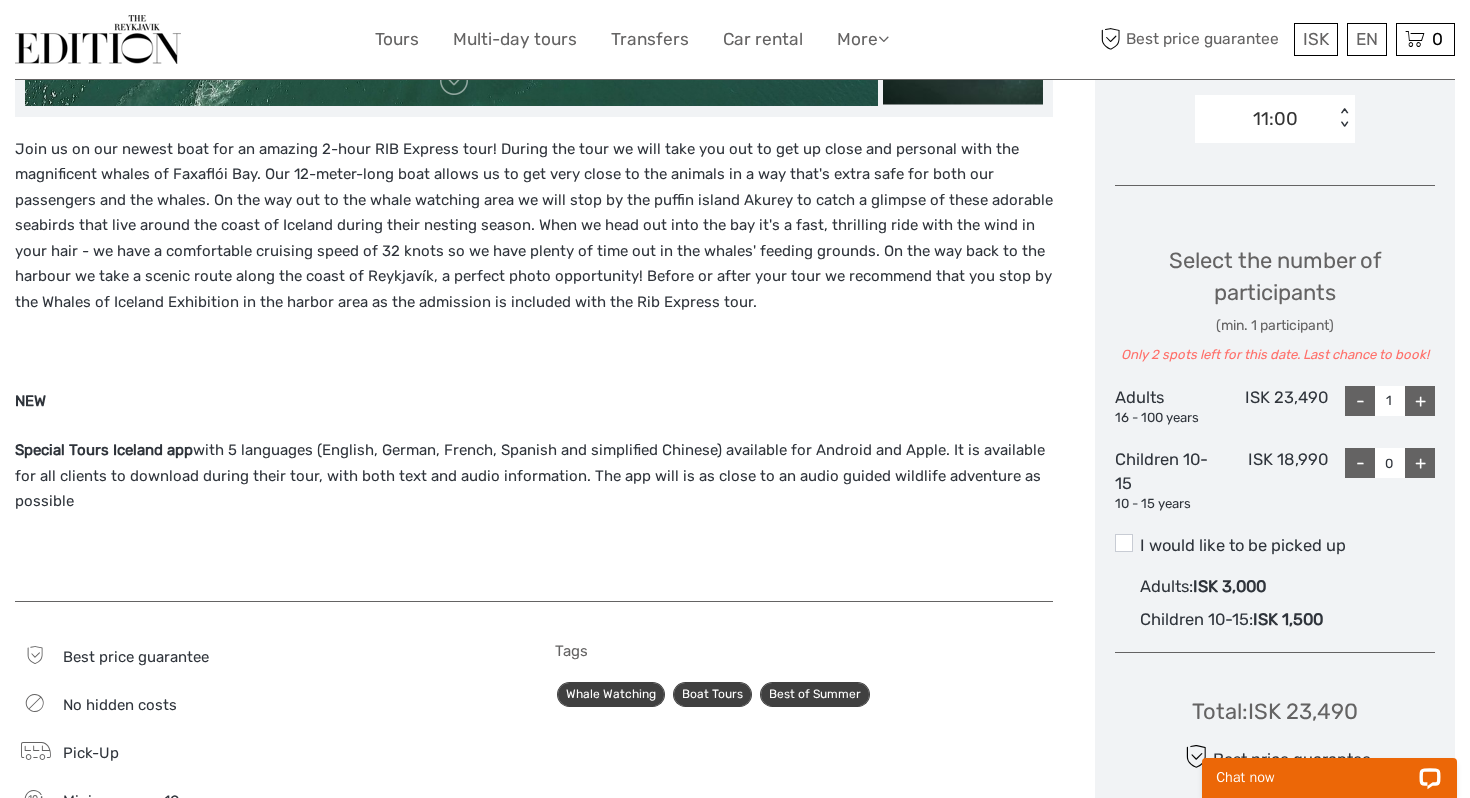 scroll, scrollTop: 486, scrollLeft: 0, axis: vertical 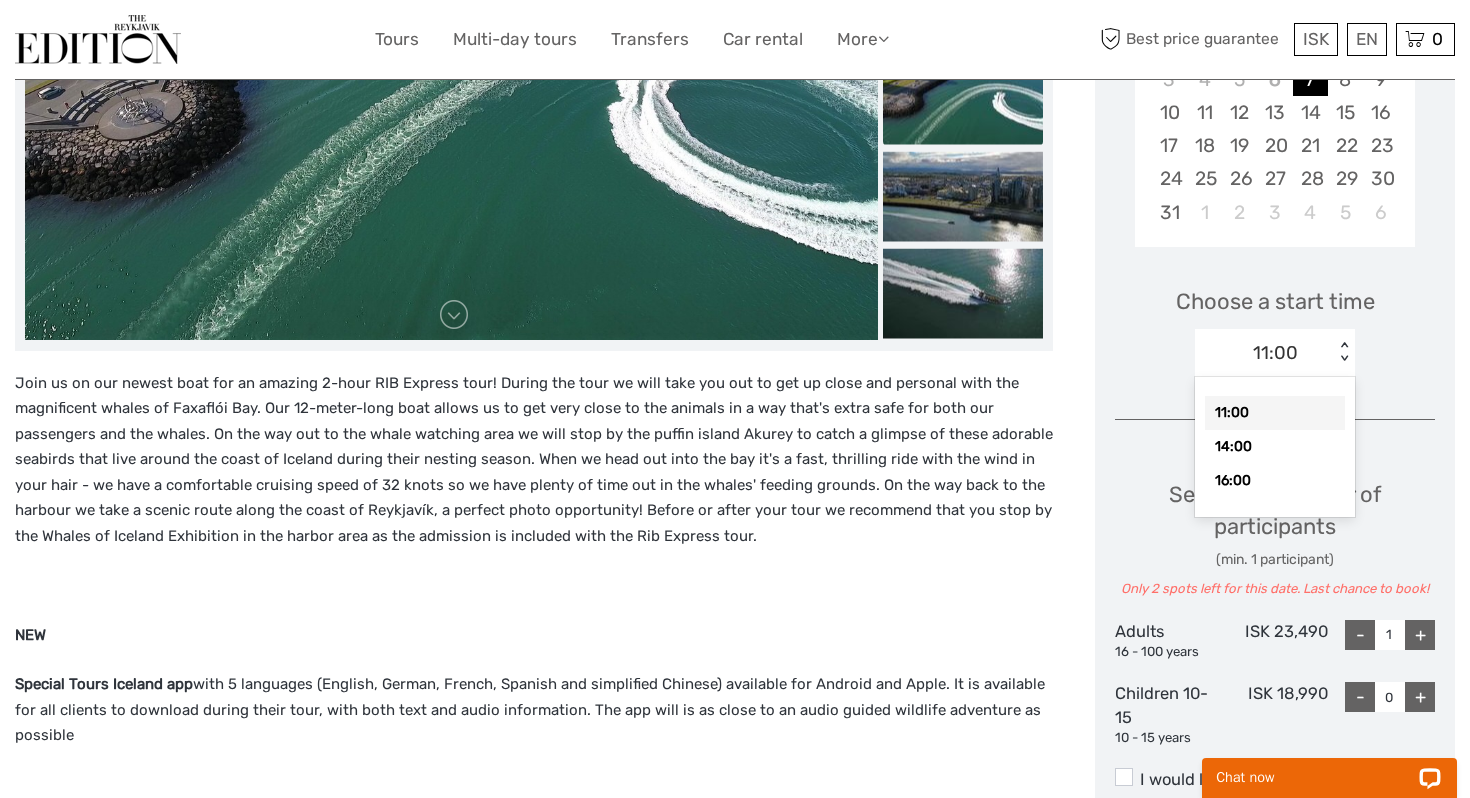 click on "11:00" at bounding box center [1275, 353] 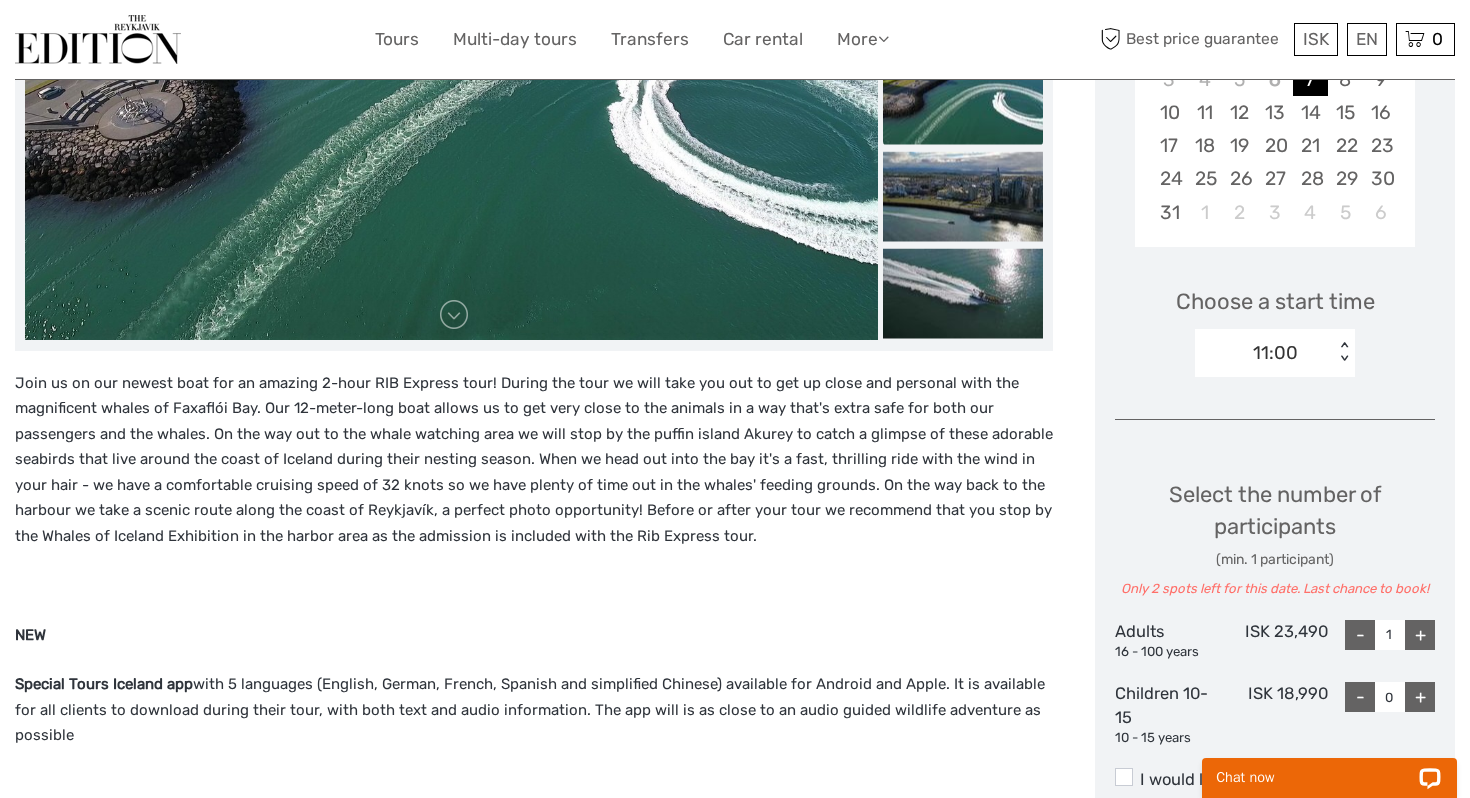 click on "Choose Date of Travel Next Month August 2025 Su Mo Tu We Th Fr Sa 27 28 29 30 31 1 2 3 4 5 6 7 8 9 10 11 12 13 14 15 16 17 18 19 20 21 22 23 24 25 26 27 28 29 30 31 1 2 3 4 5 6 Choose a start time 11:00 < > Select the number of participants (min. 1 participant) Only 2 spots  left for this date. Last chance to book! Adults 16 - 100 years ISK 23,490 - 1 + Children 10-15 10 - 15 years ISK 18,990 - 0 + I would like to be picked up Adults :  ISK 3,000 Children 10-15 :  ISK 1,500 Total :  ISK 23,490 Best price guarantee ADD TO CART EXPRESS CHECKOUT" at bounding box center [1275, 478] 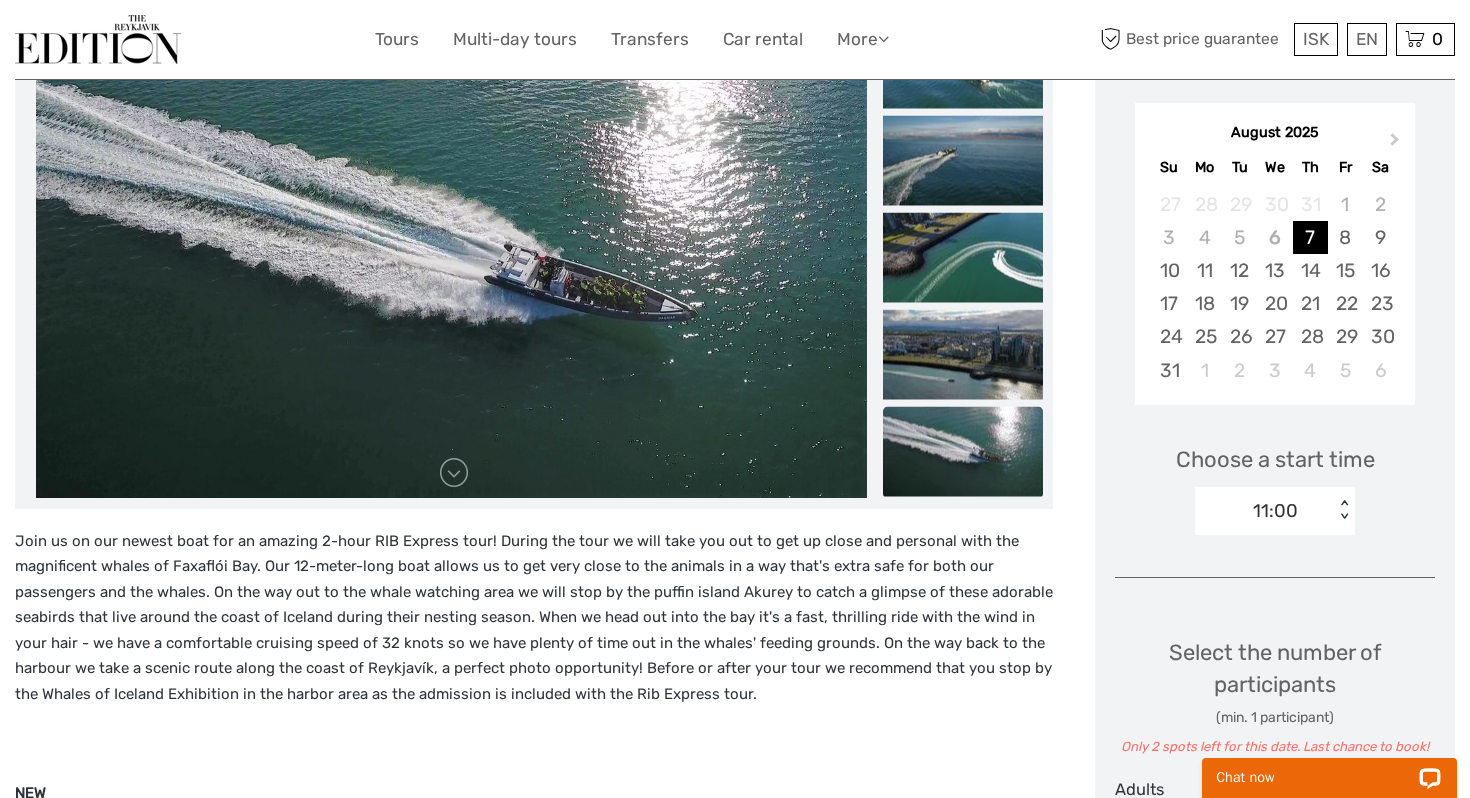 scroll, scrollTop: 155, scrollLeft: 0, axis: vertical 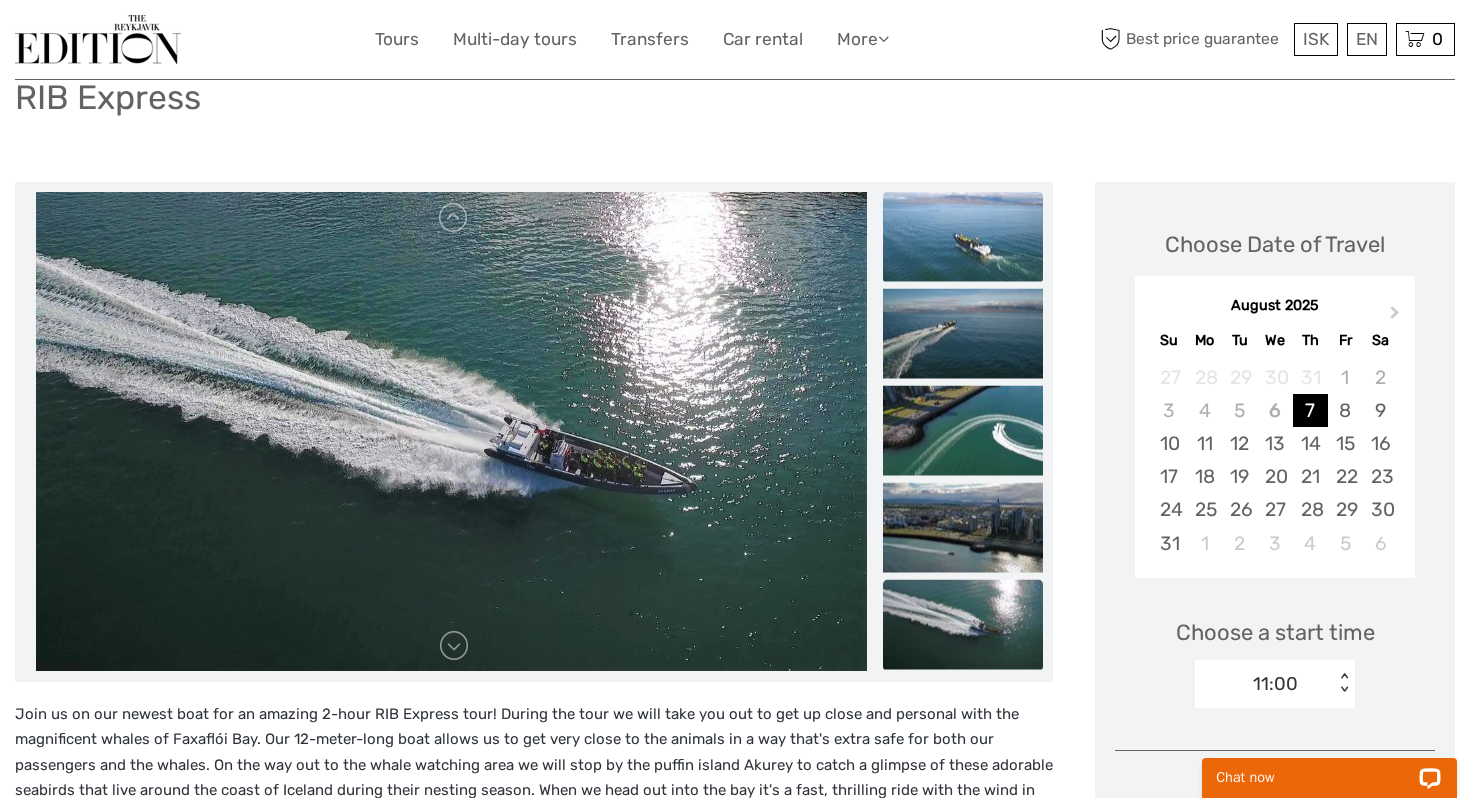 click at bounding box center [963, 236] 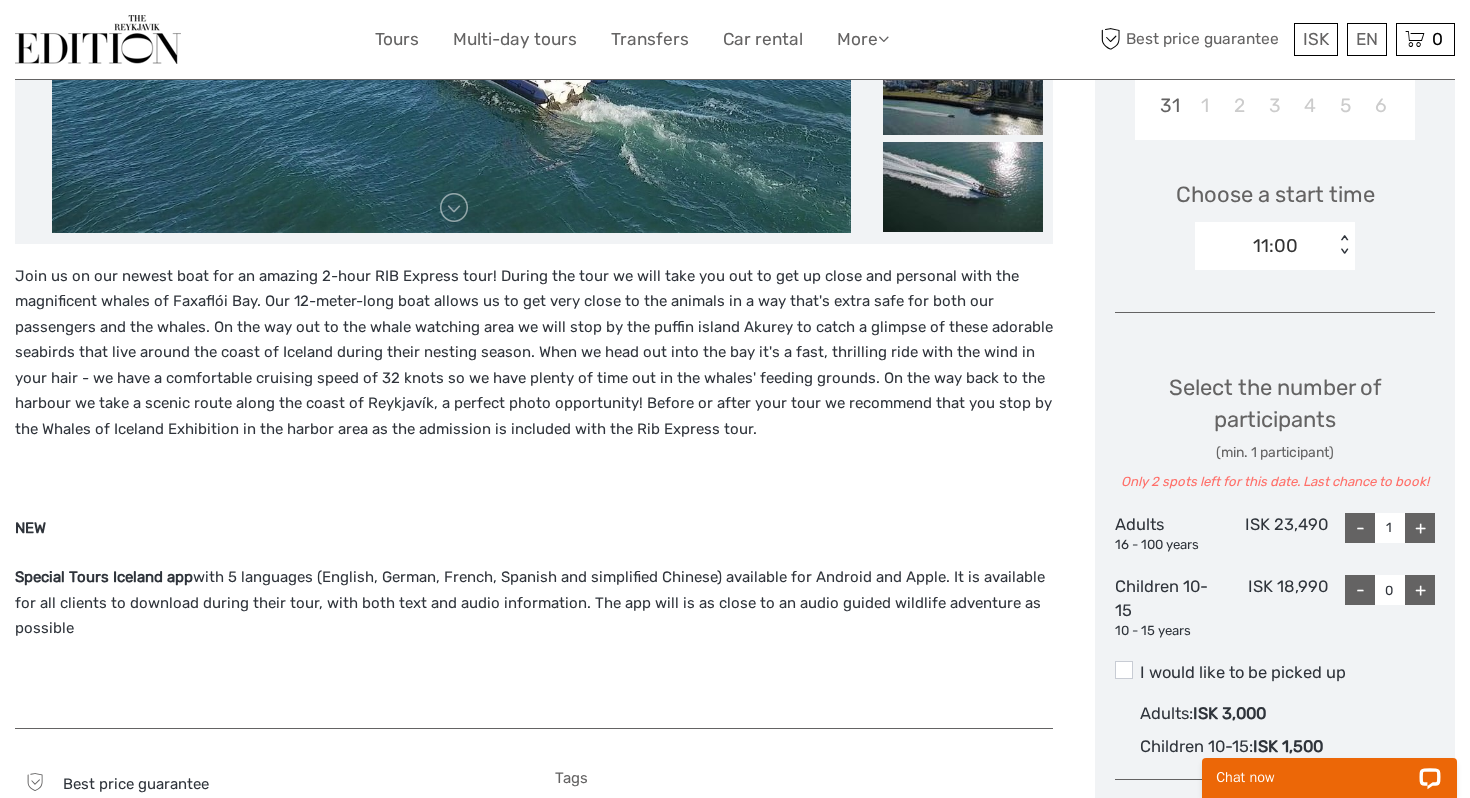 scroll, scrollTop: 594, scrollLeft: 0, axis: vertical 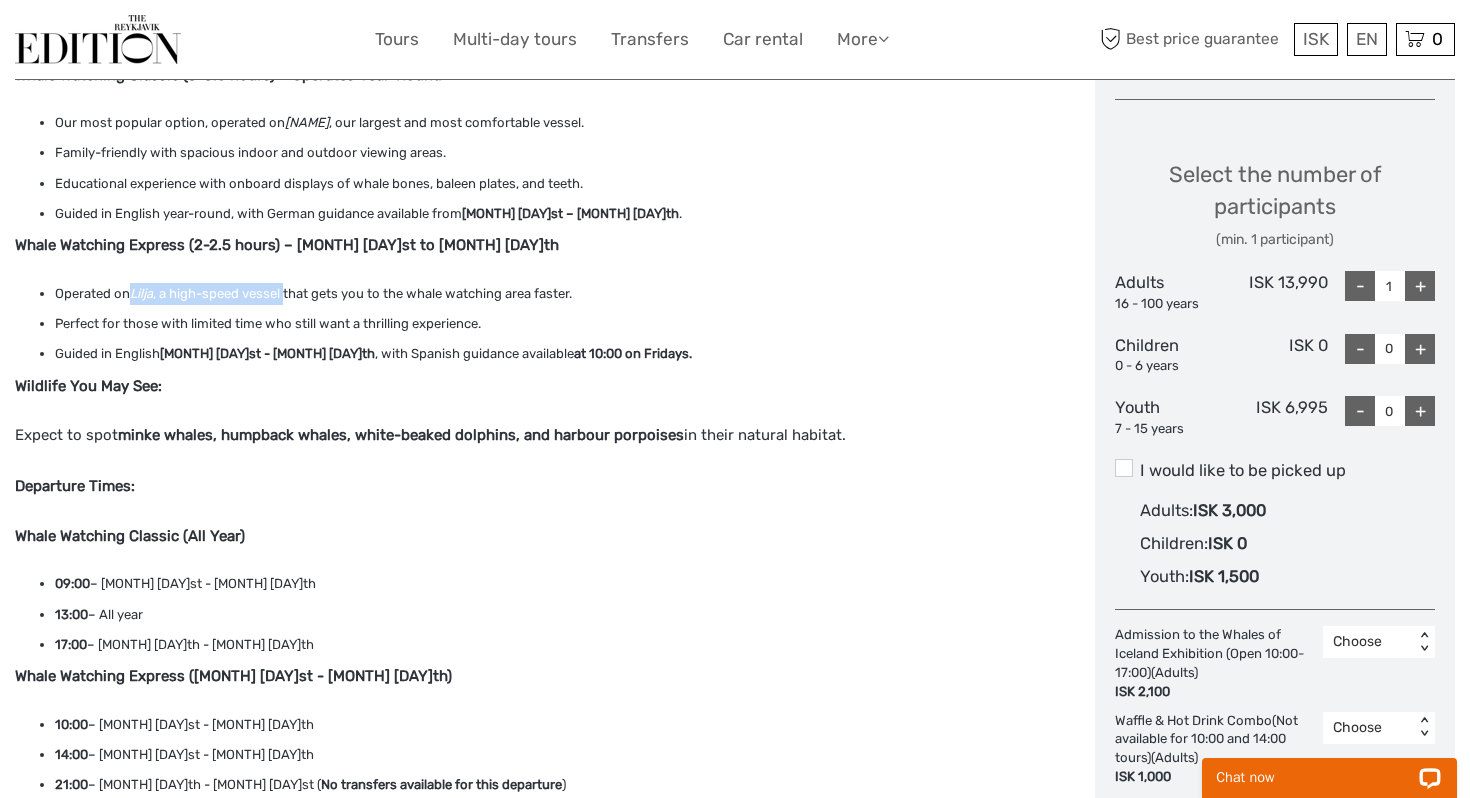 drag, startPoint x: 134, startPoint y: 294, endPoint x: 291, endPoint y: 299, distance: 157.0796 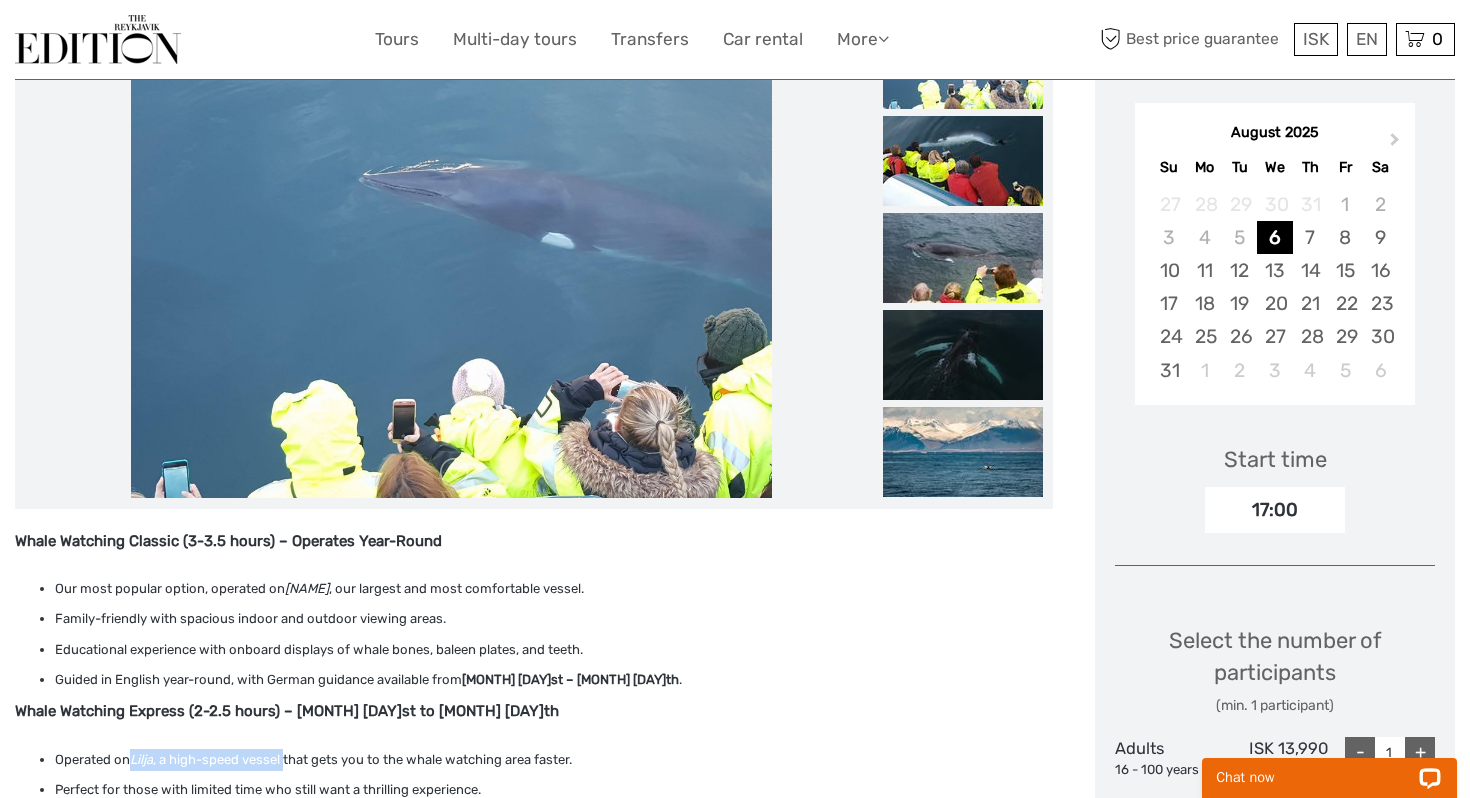 scroll, scrollTop: 137, scrollLeft: 0, axis: vertical 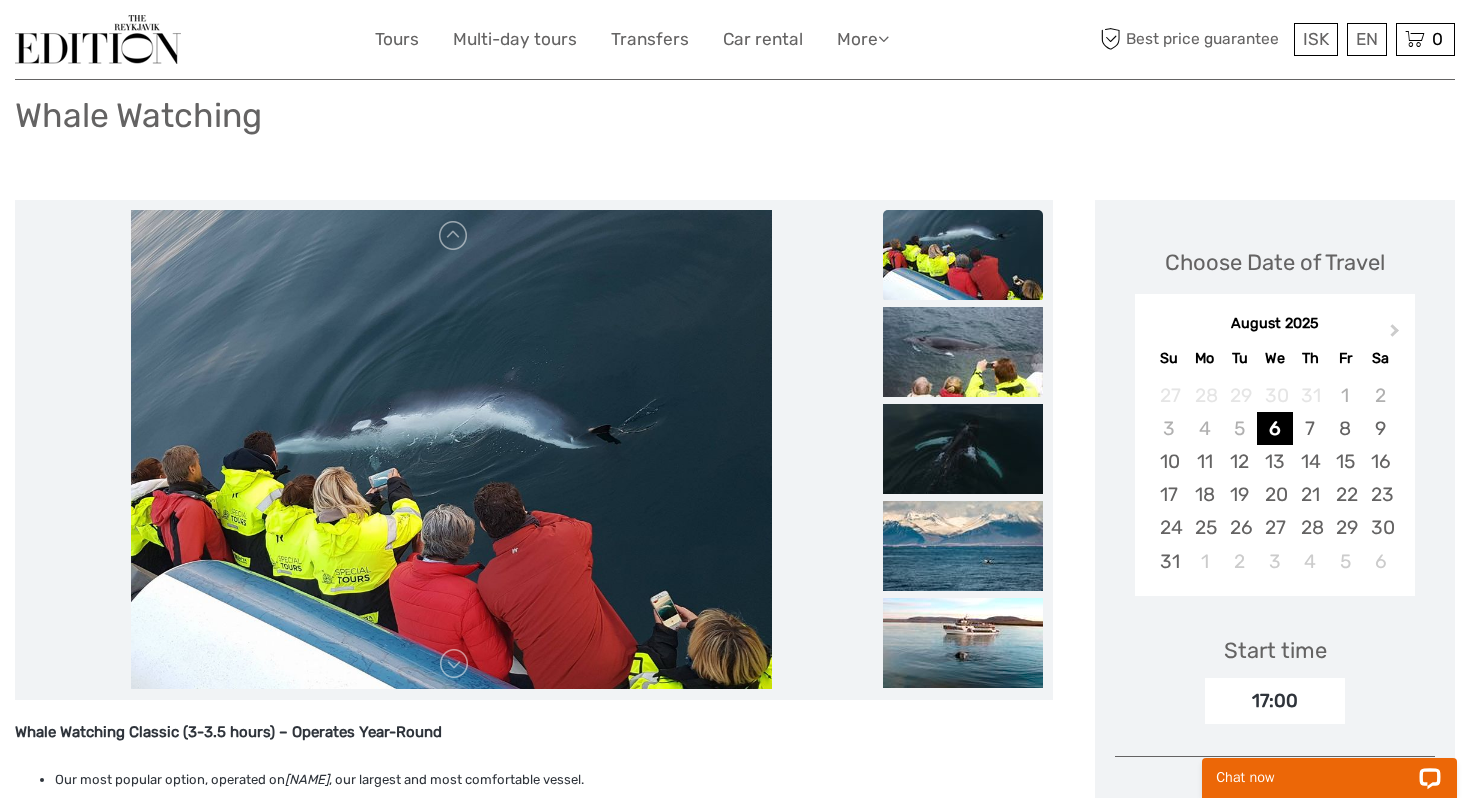 click at bounding box center (963, 255) 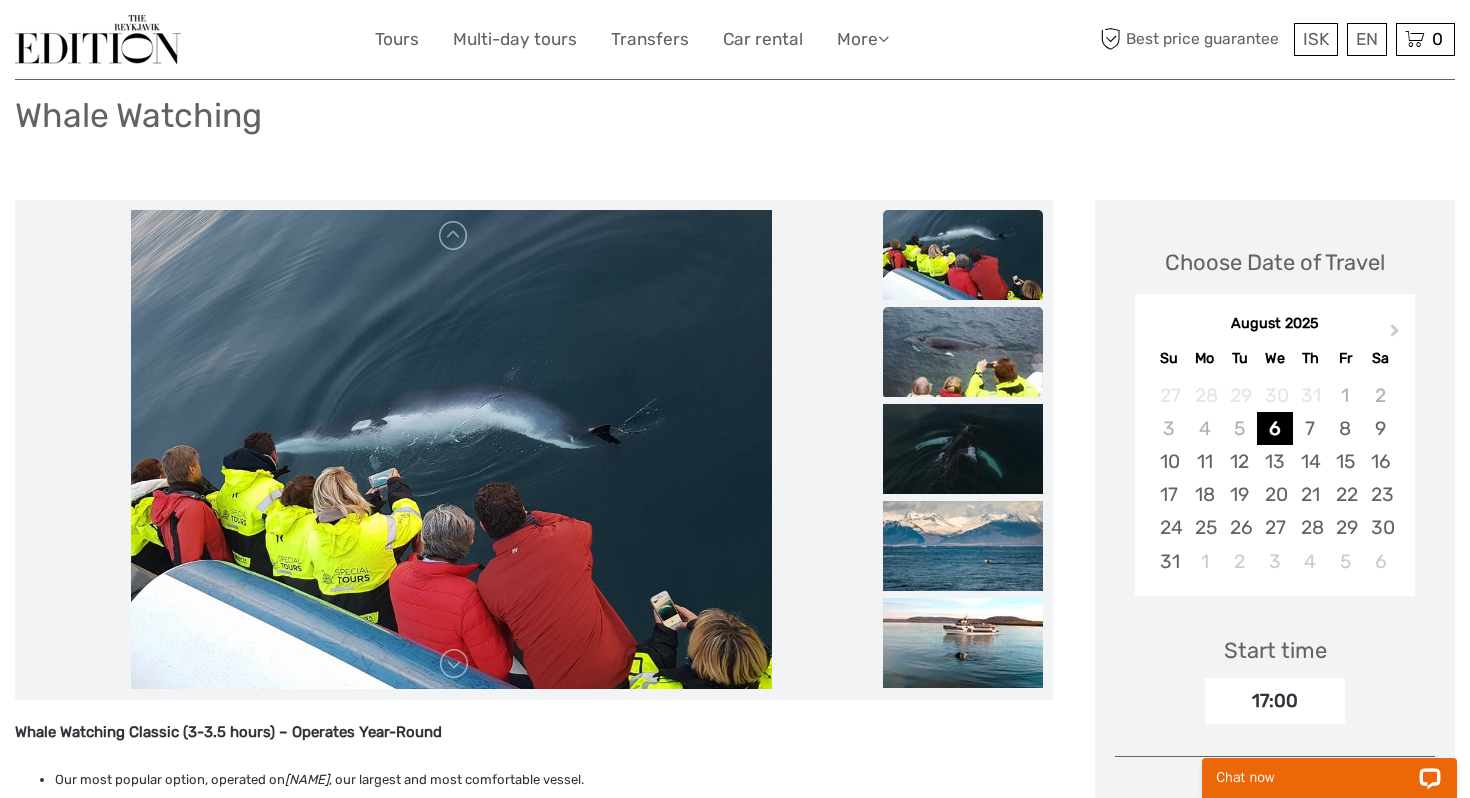 click at bounding box center (963, 352) 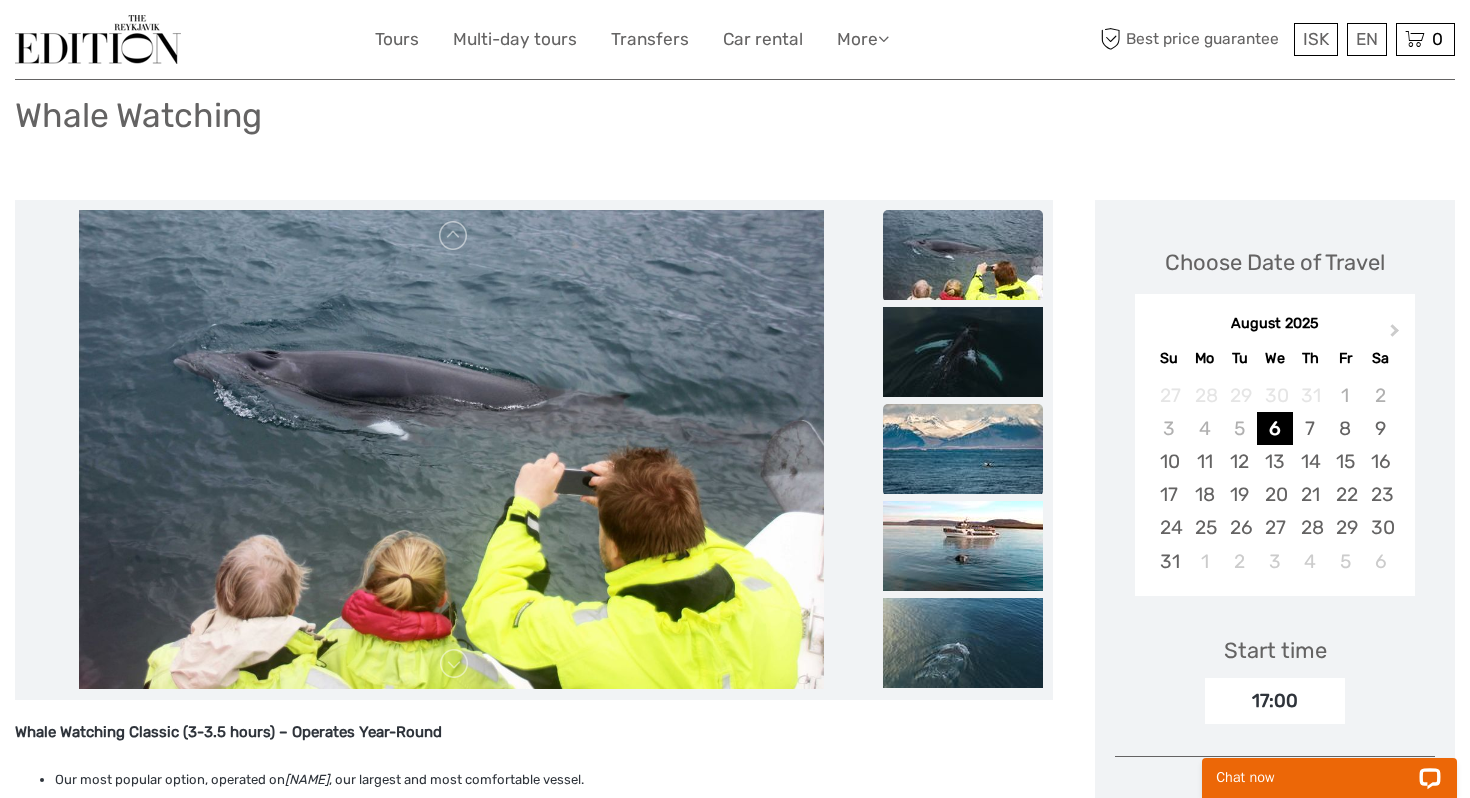 click at bounding box center [963, 449] 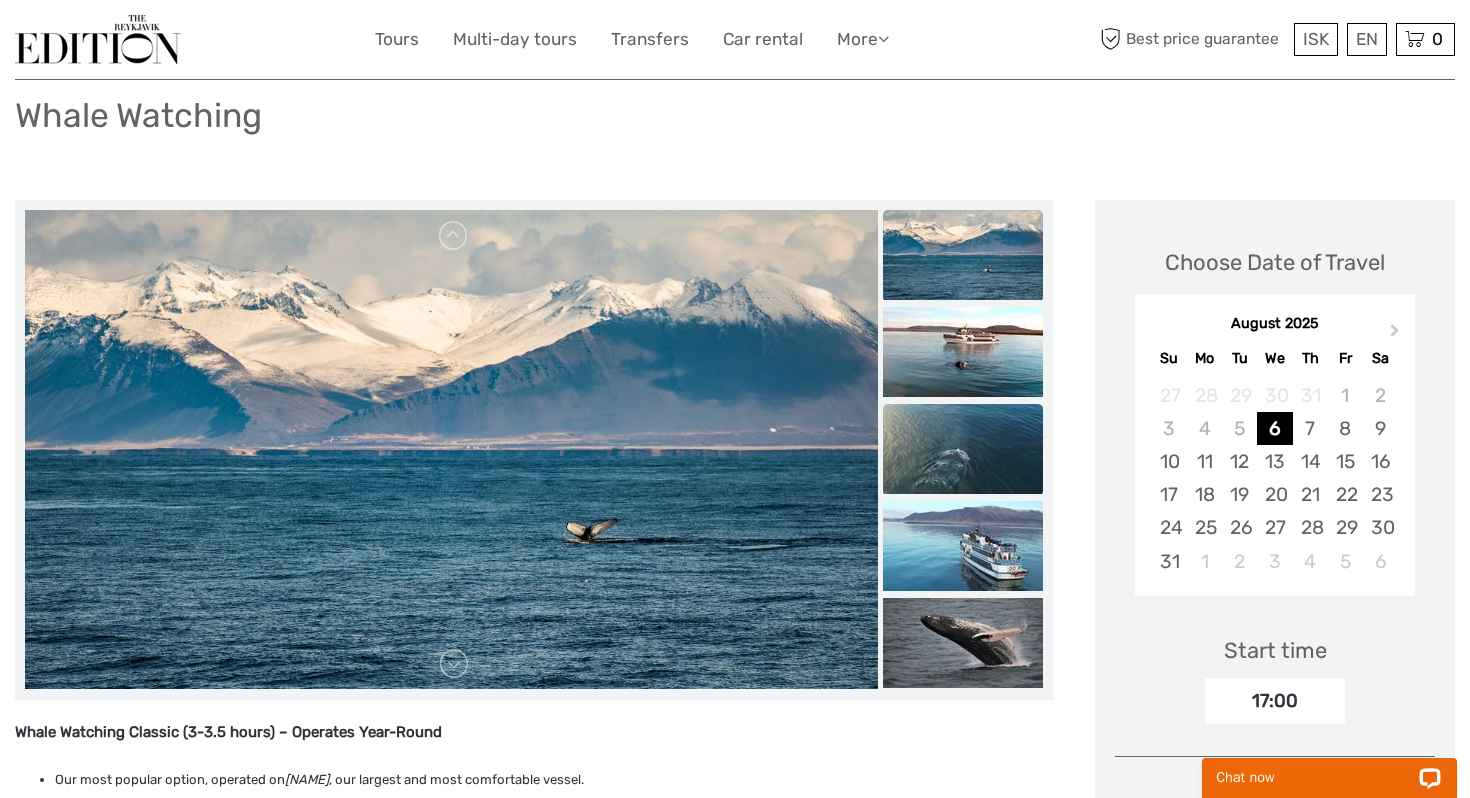 click at bounding box center [963, 449] 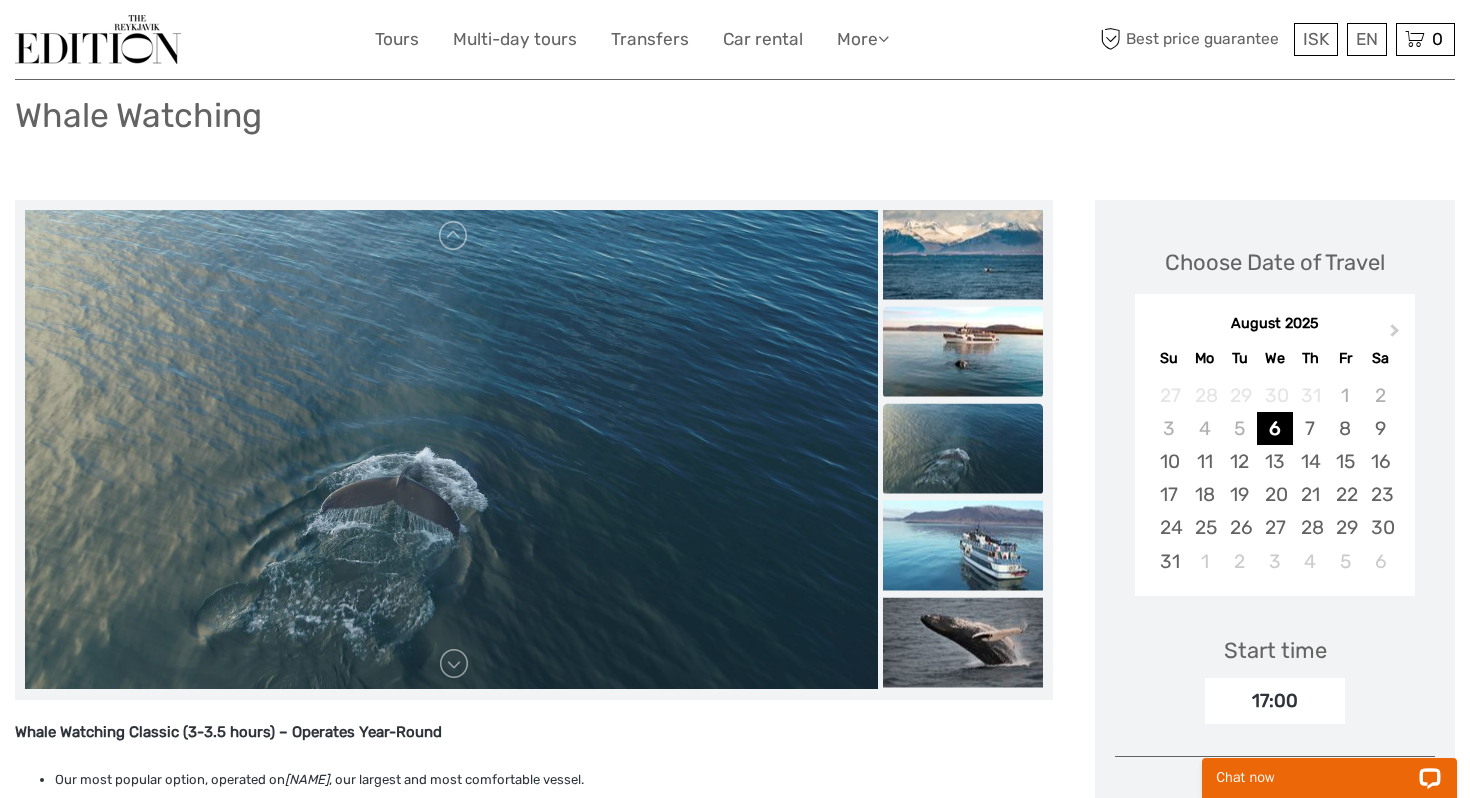 click at bounding box center [963, 351] 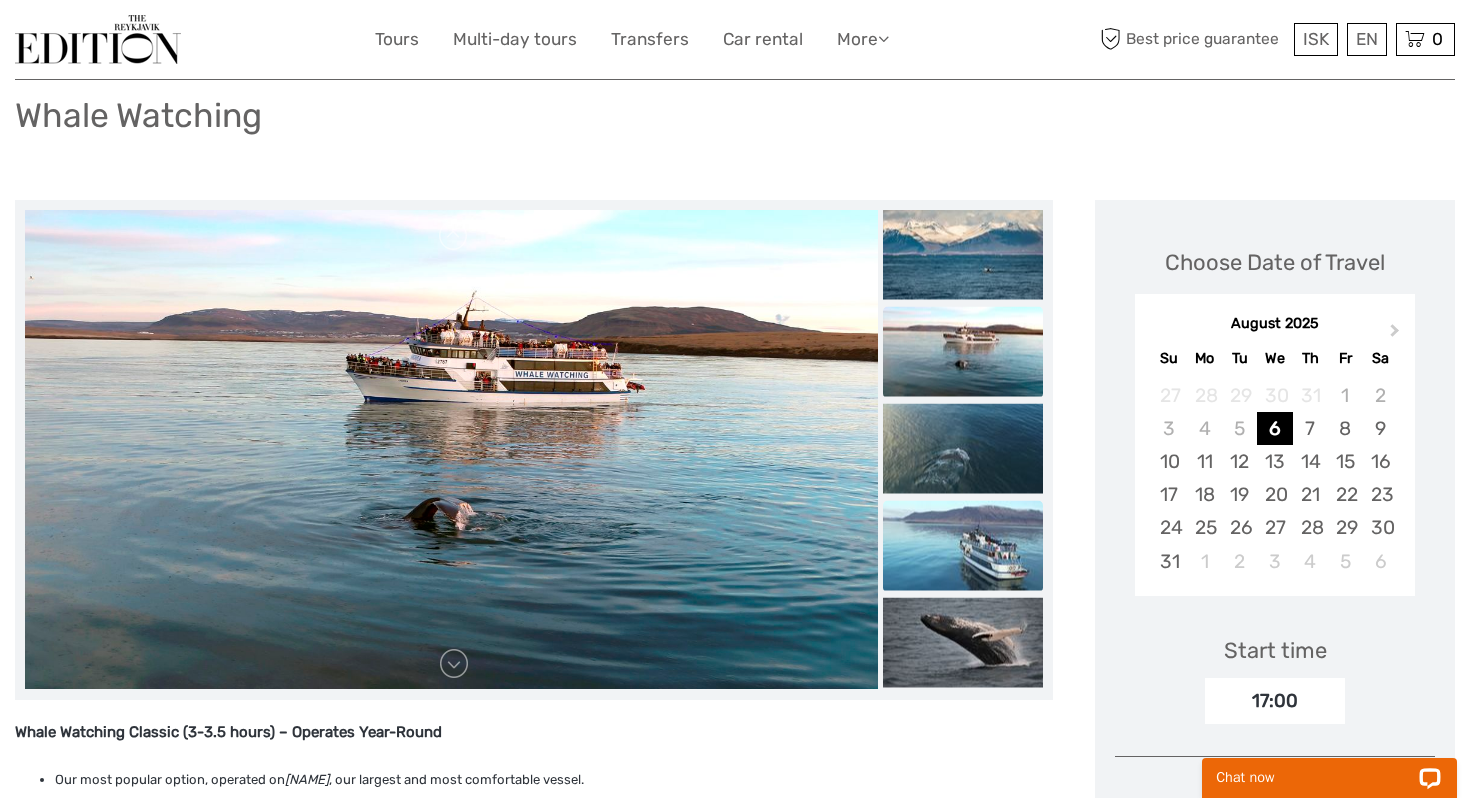 click at bounding box center (963, 545) 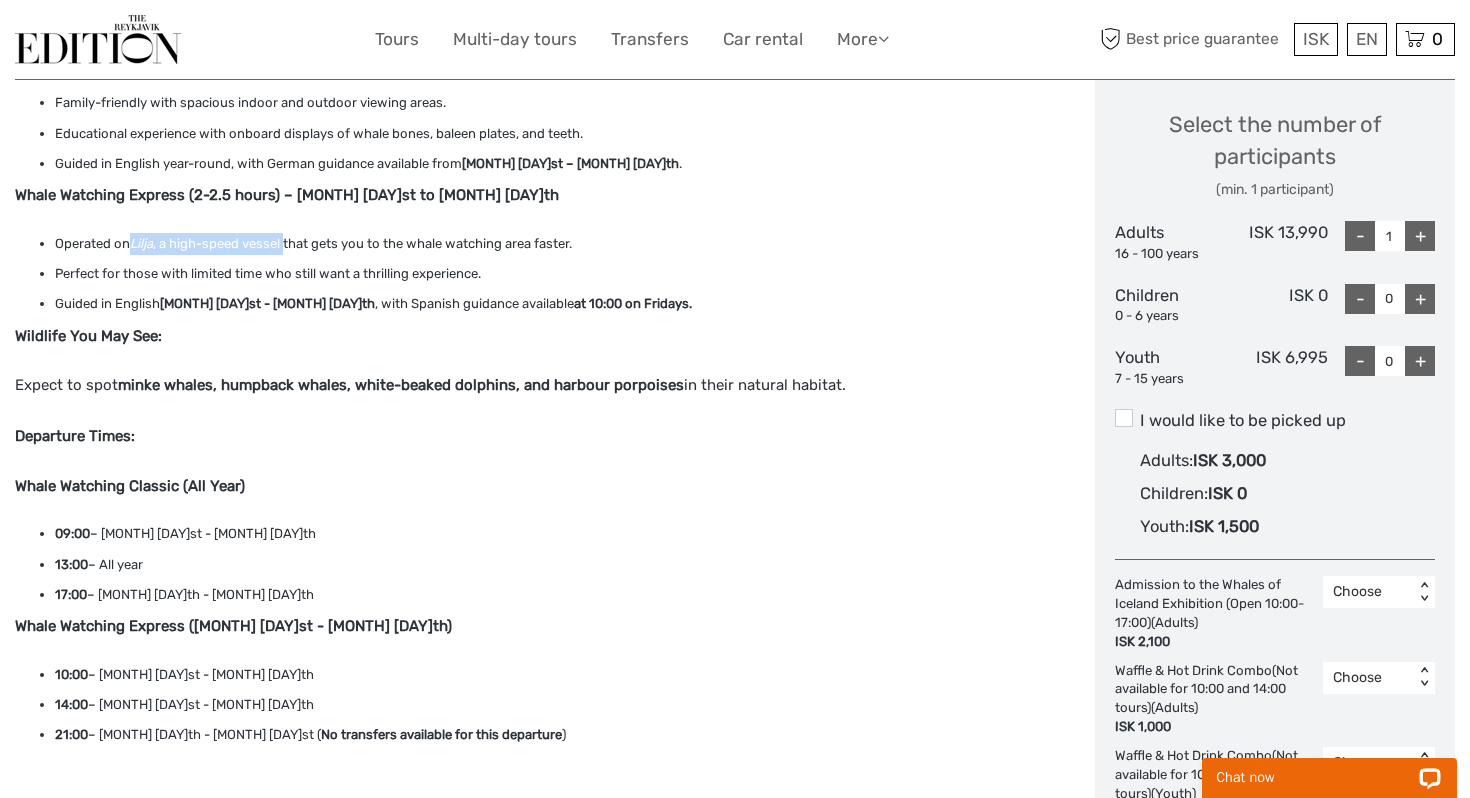 scroll, scrollTop: 832, scrollLeft: 0, axis: vertical 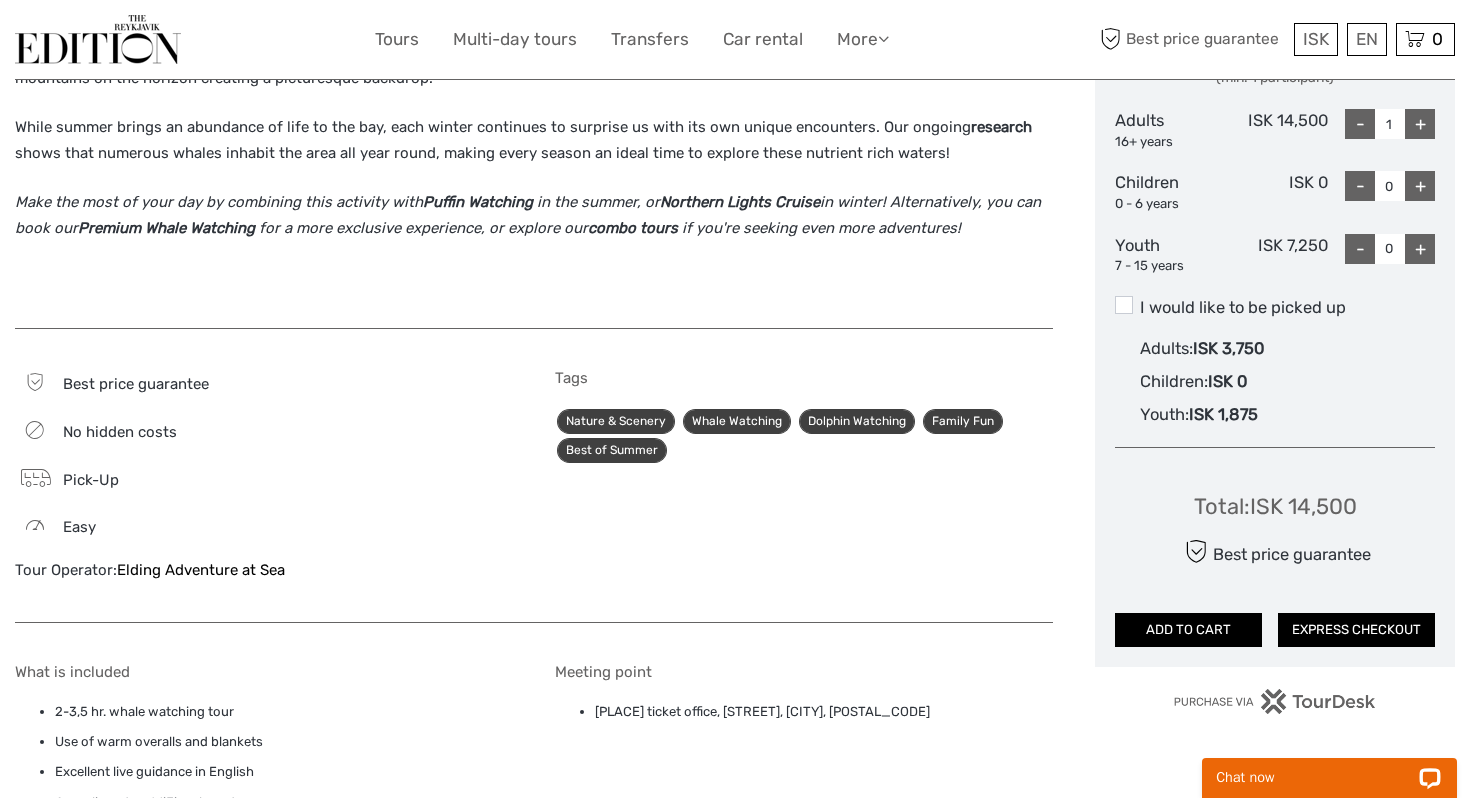 click on "Tags
Nature & Scenery
Whale Watching
Dolphin Watching
Family Fun
Best of Summer" at bounding box center [804, 485] 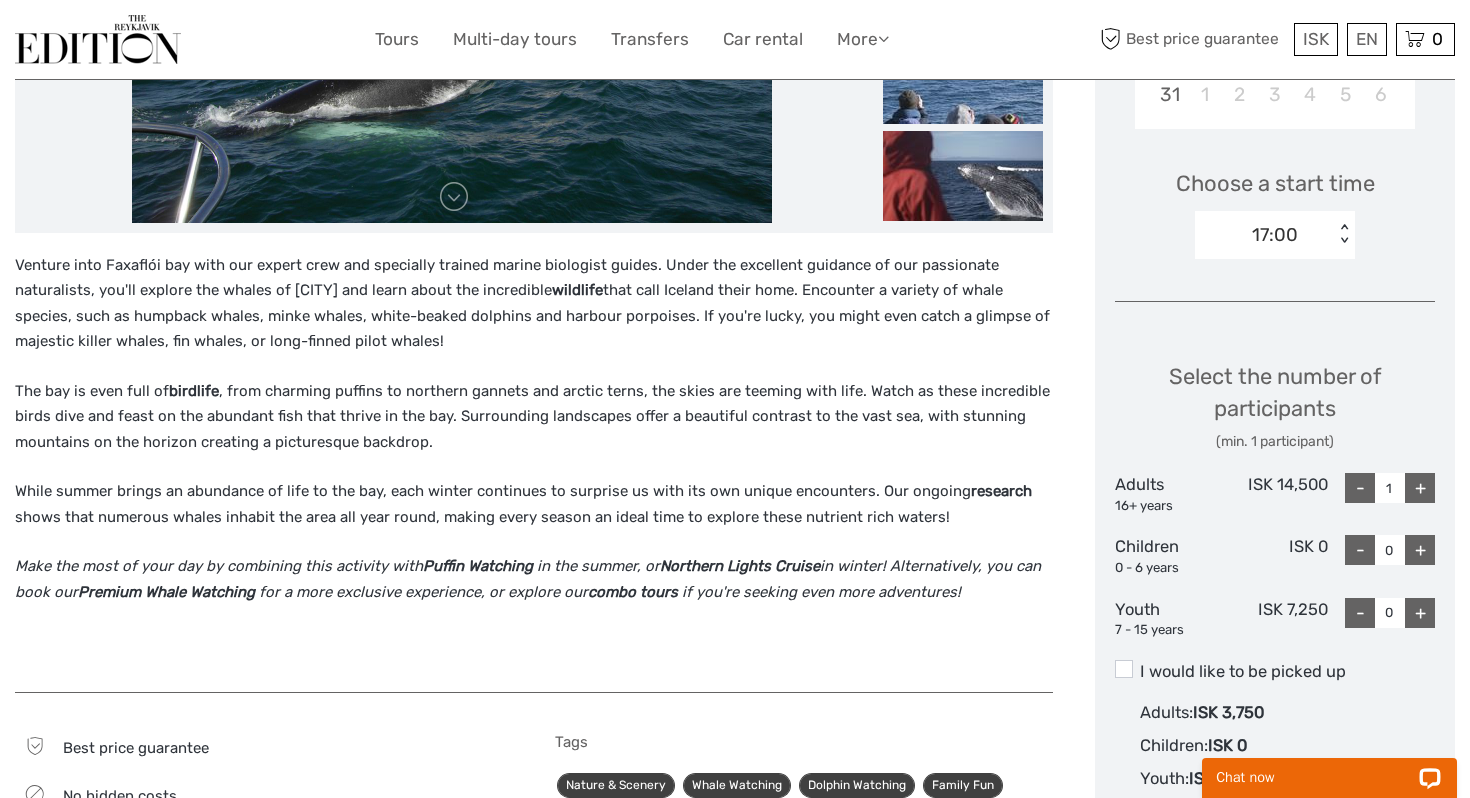 scroll, scrollTop: 209, scrollLeft: 0, axis: vertical 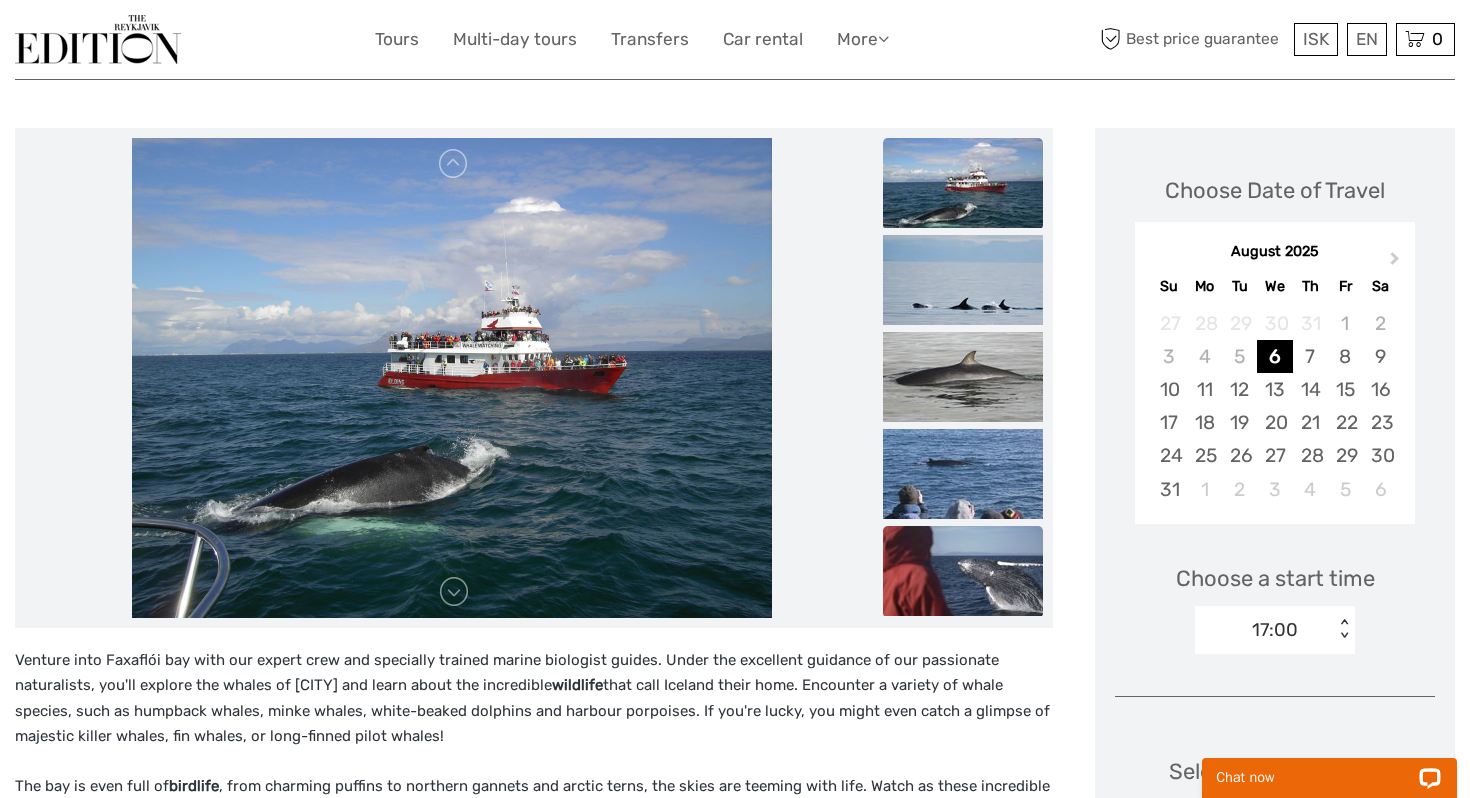 click at bounding box center [963, 571] 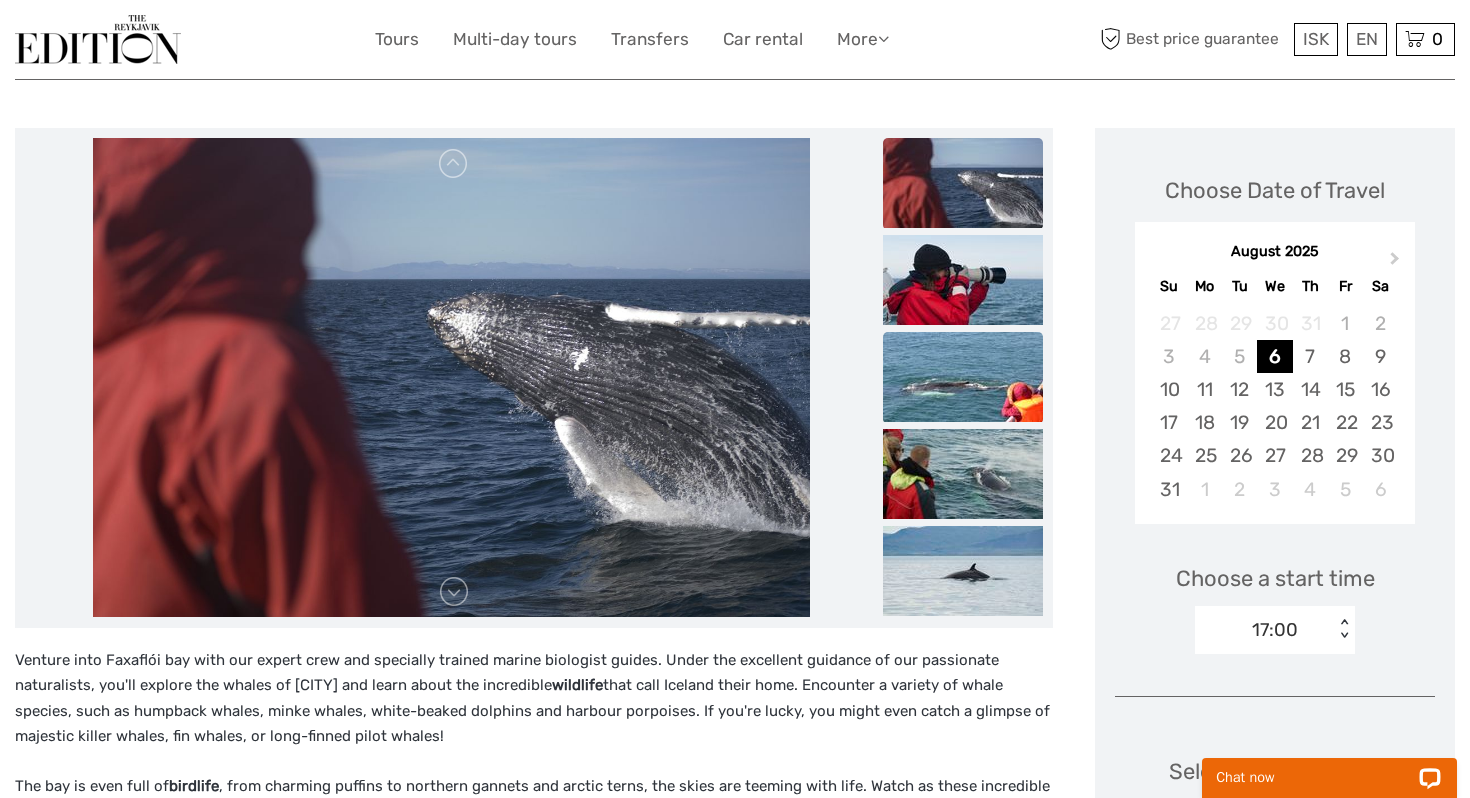 click at bounding box center (963, 377) 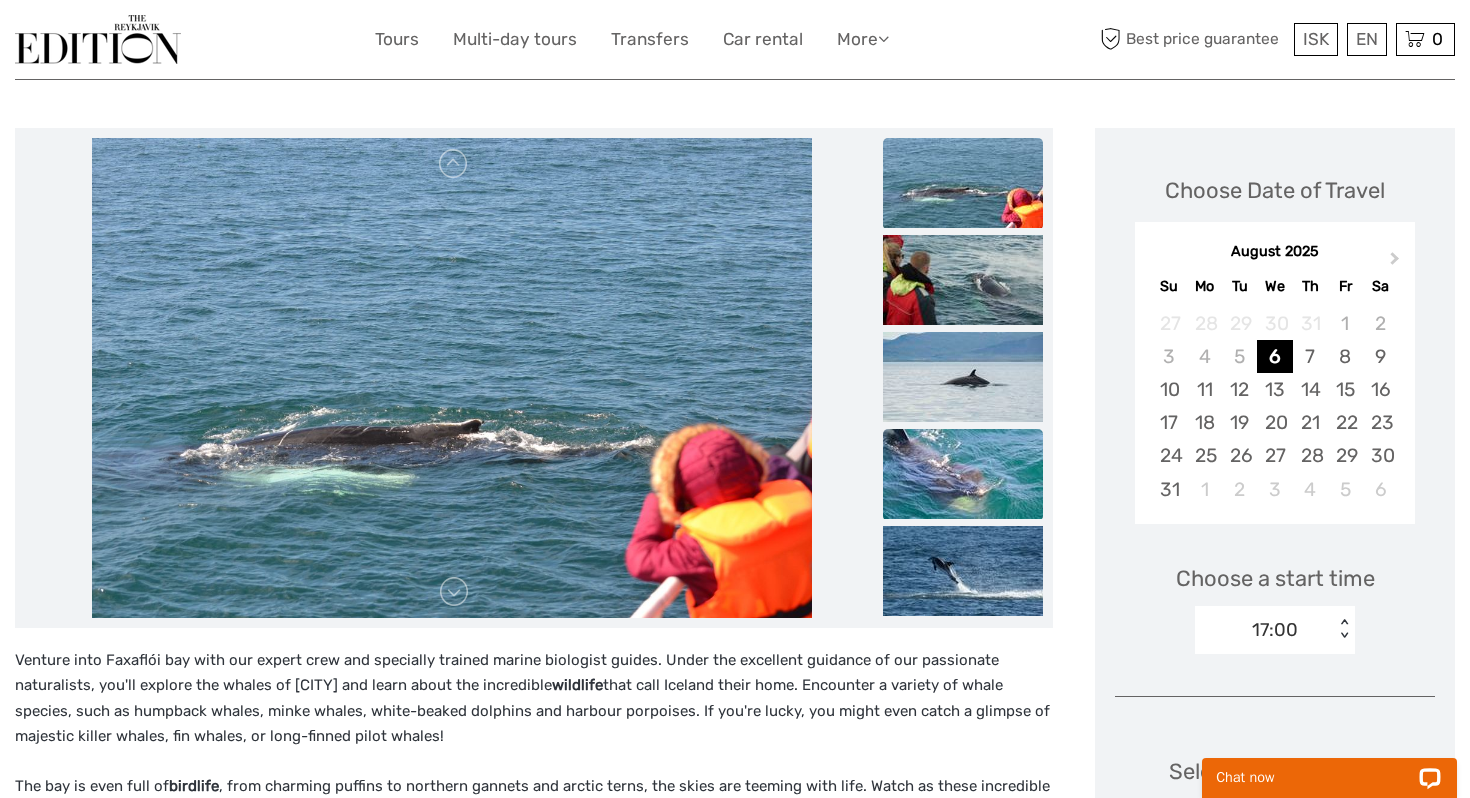 click at bounding box center (963, 474) 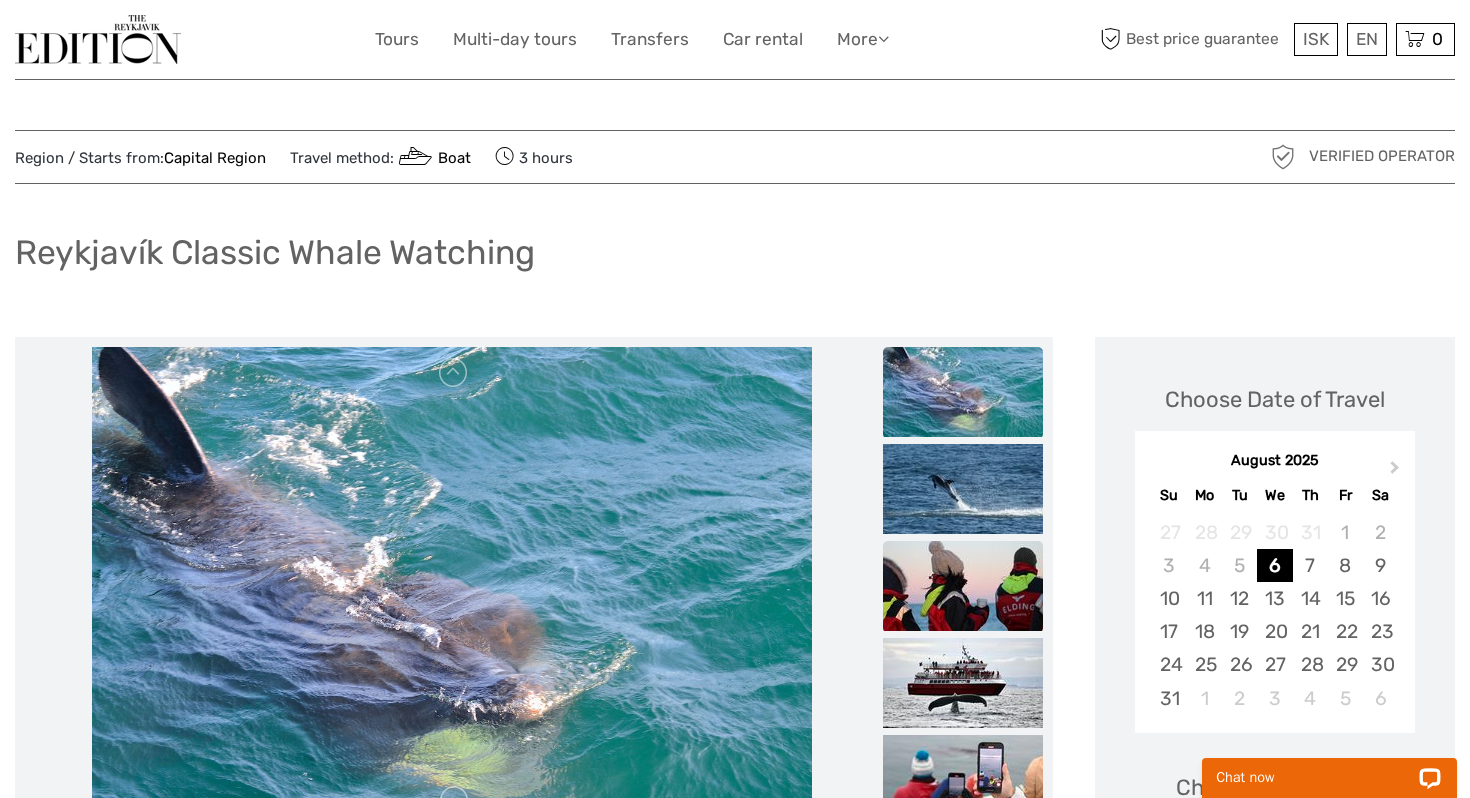 scroll, scrollTop: 285, scrollLeft: 0, axis: vertical 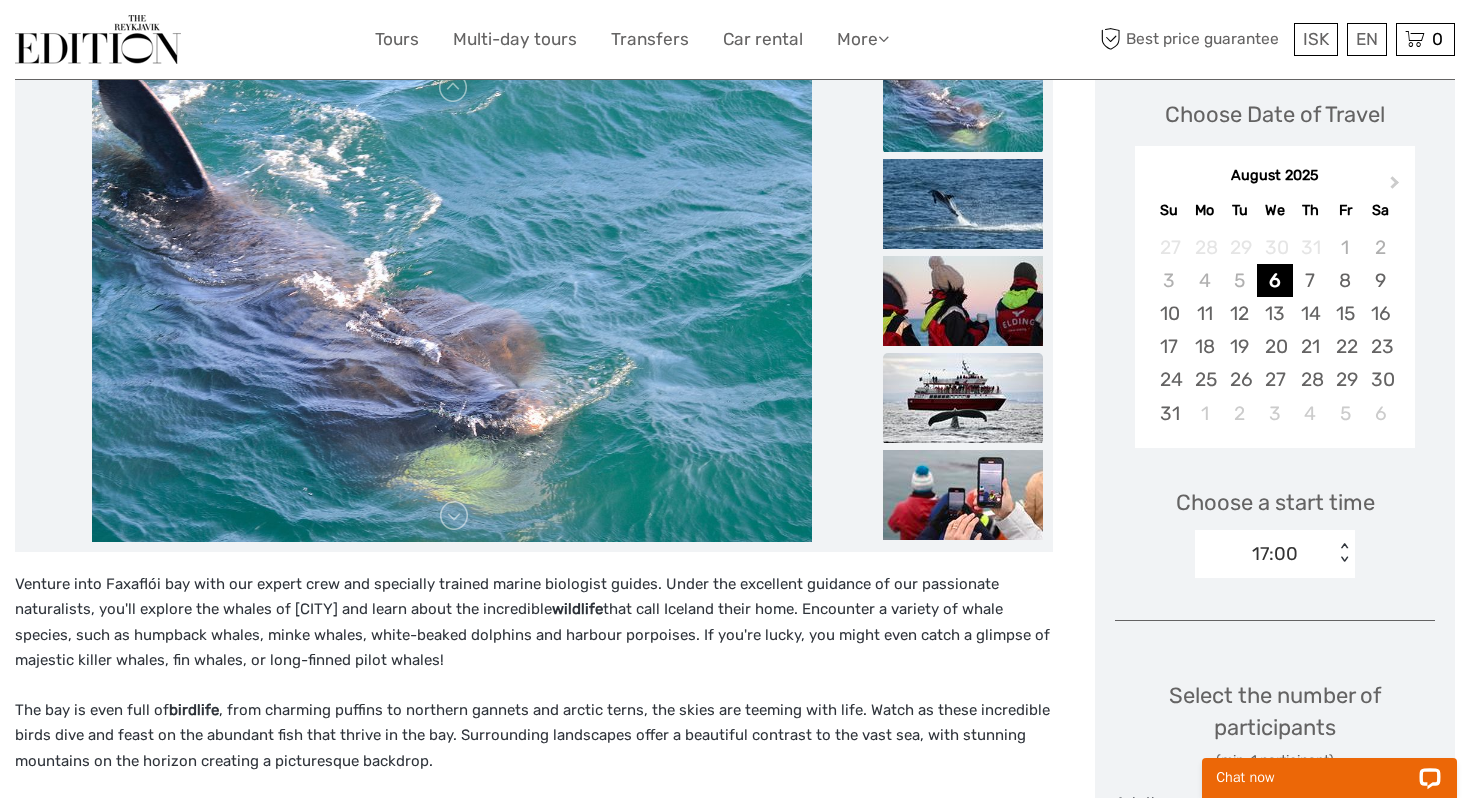 click at bounding box center (963, 398) 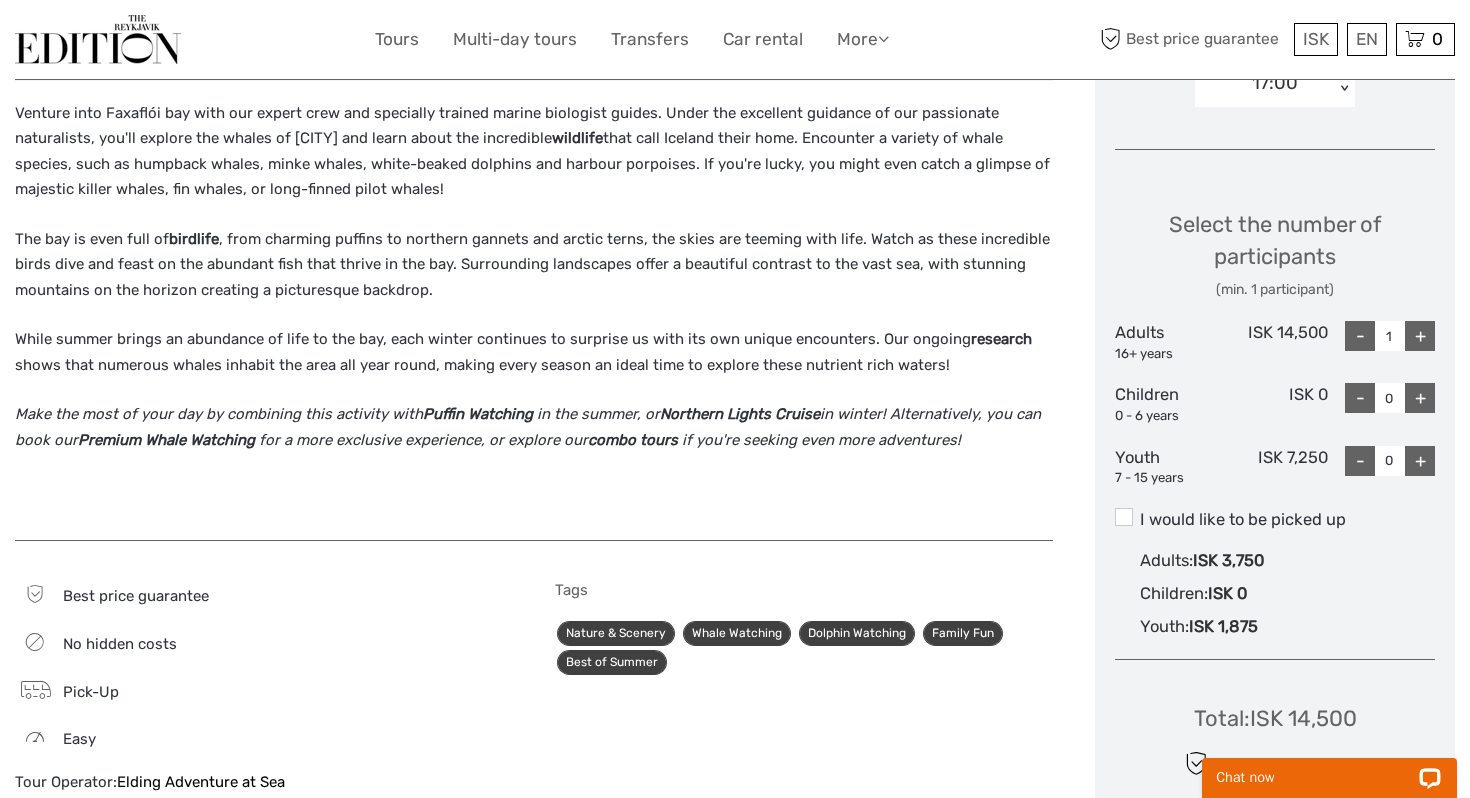 scroll, scrollTop: 759, scrollLeft: 0, axis: vertical 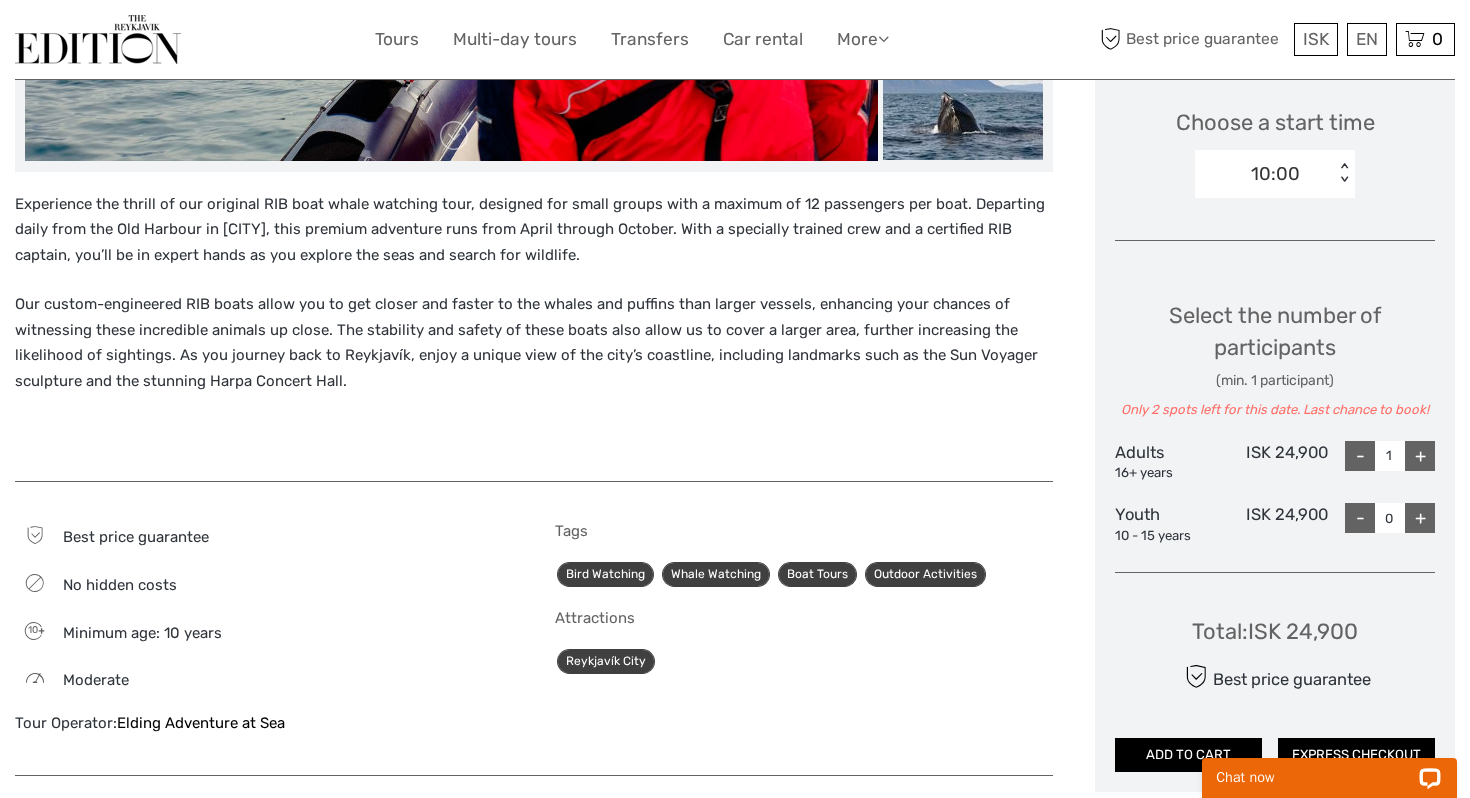 click on "10:00" at bounding box center (1264, 174) 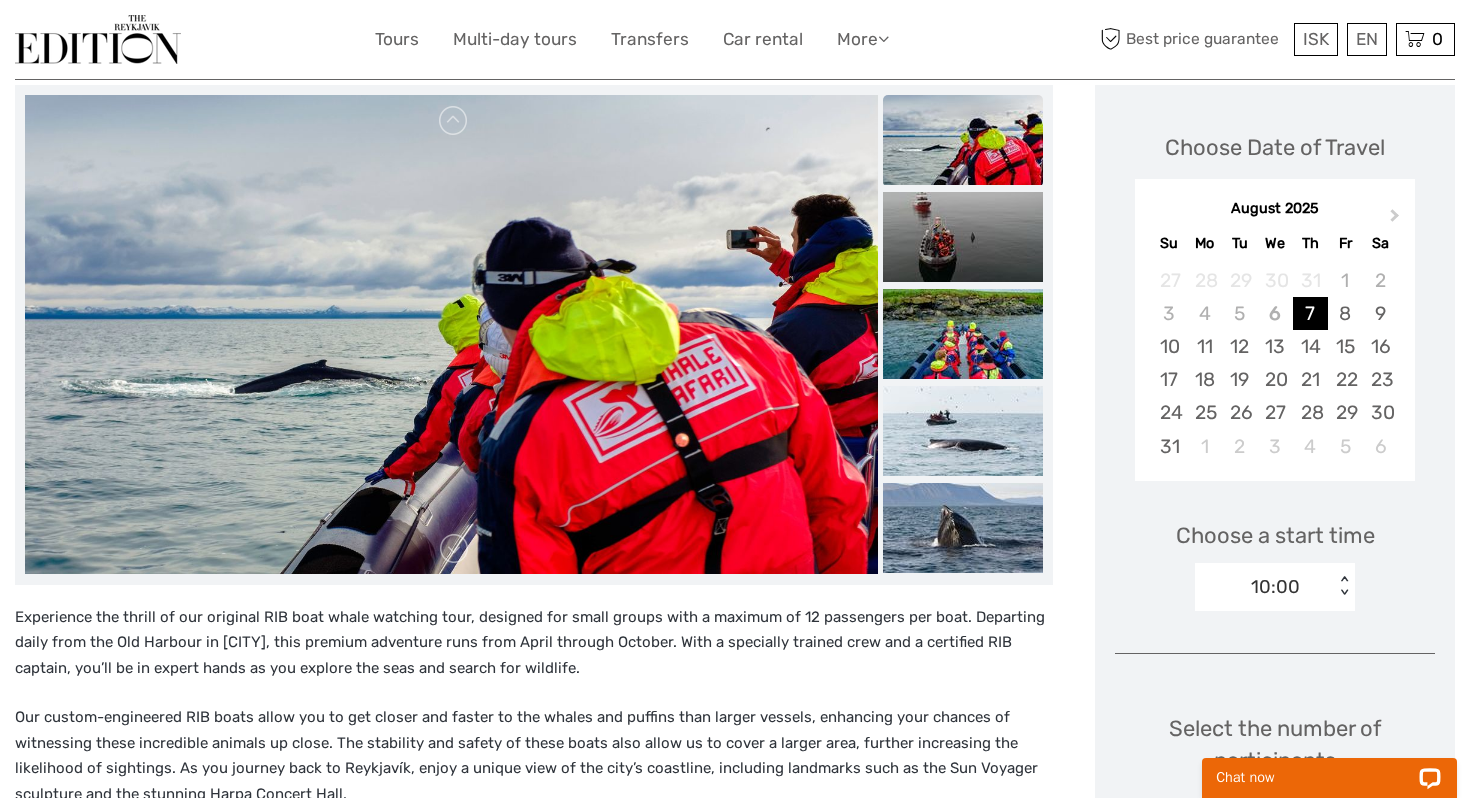scroll, scrollTop: 158, scrollLeft: 0, axis: vertical 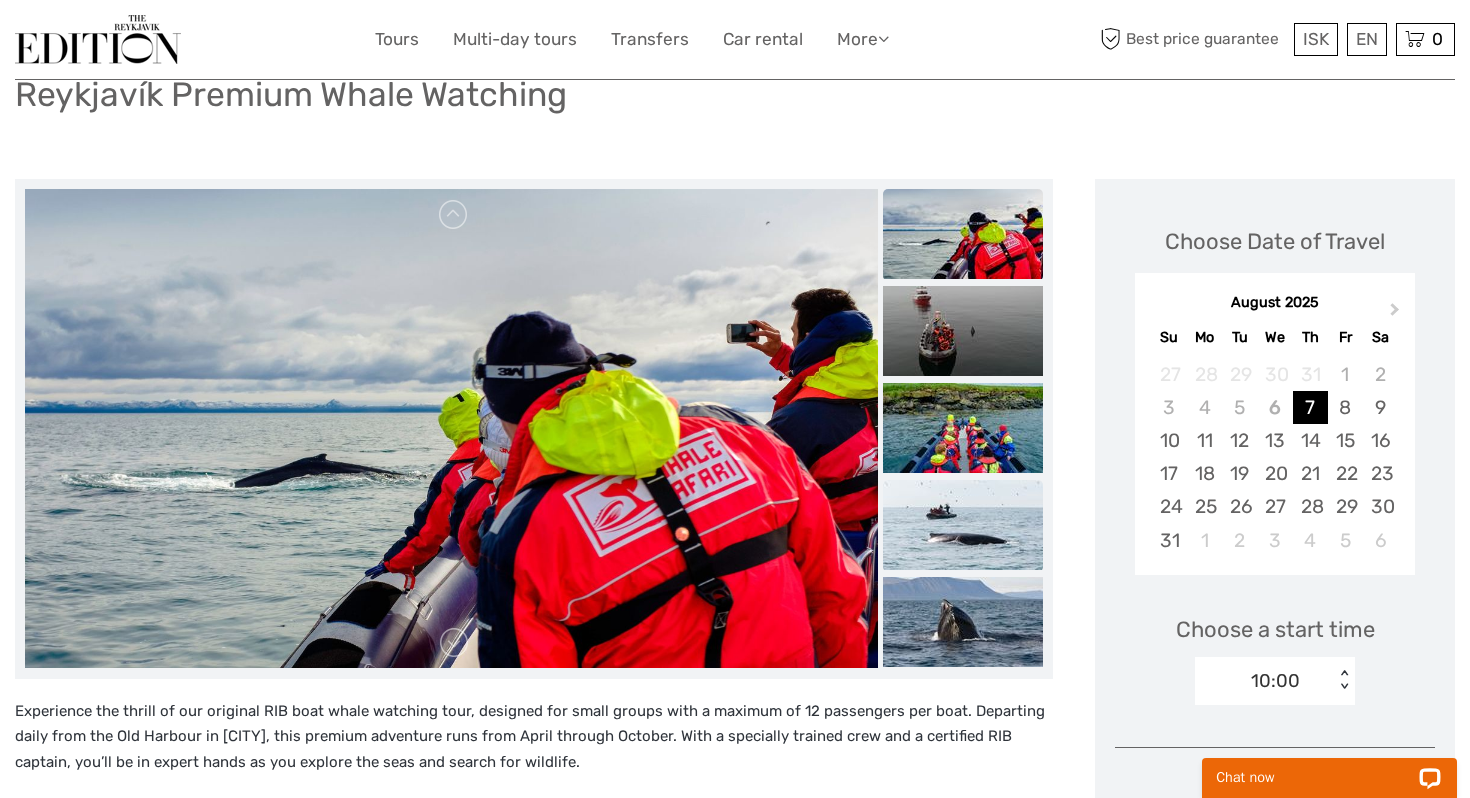 click at bounding box center [963, 525] 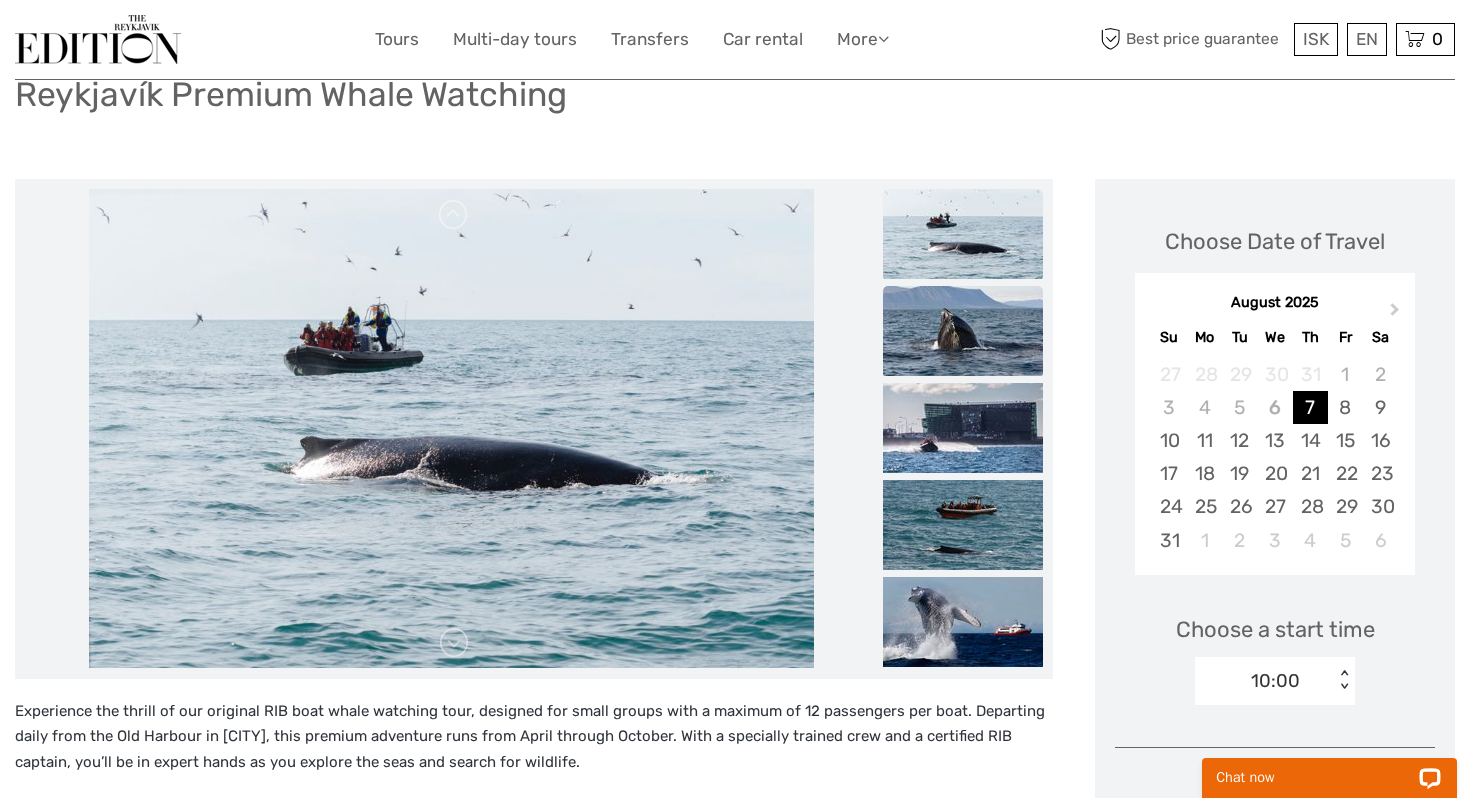 click at bounding box center [963, 331] 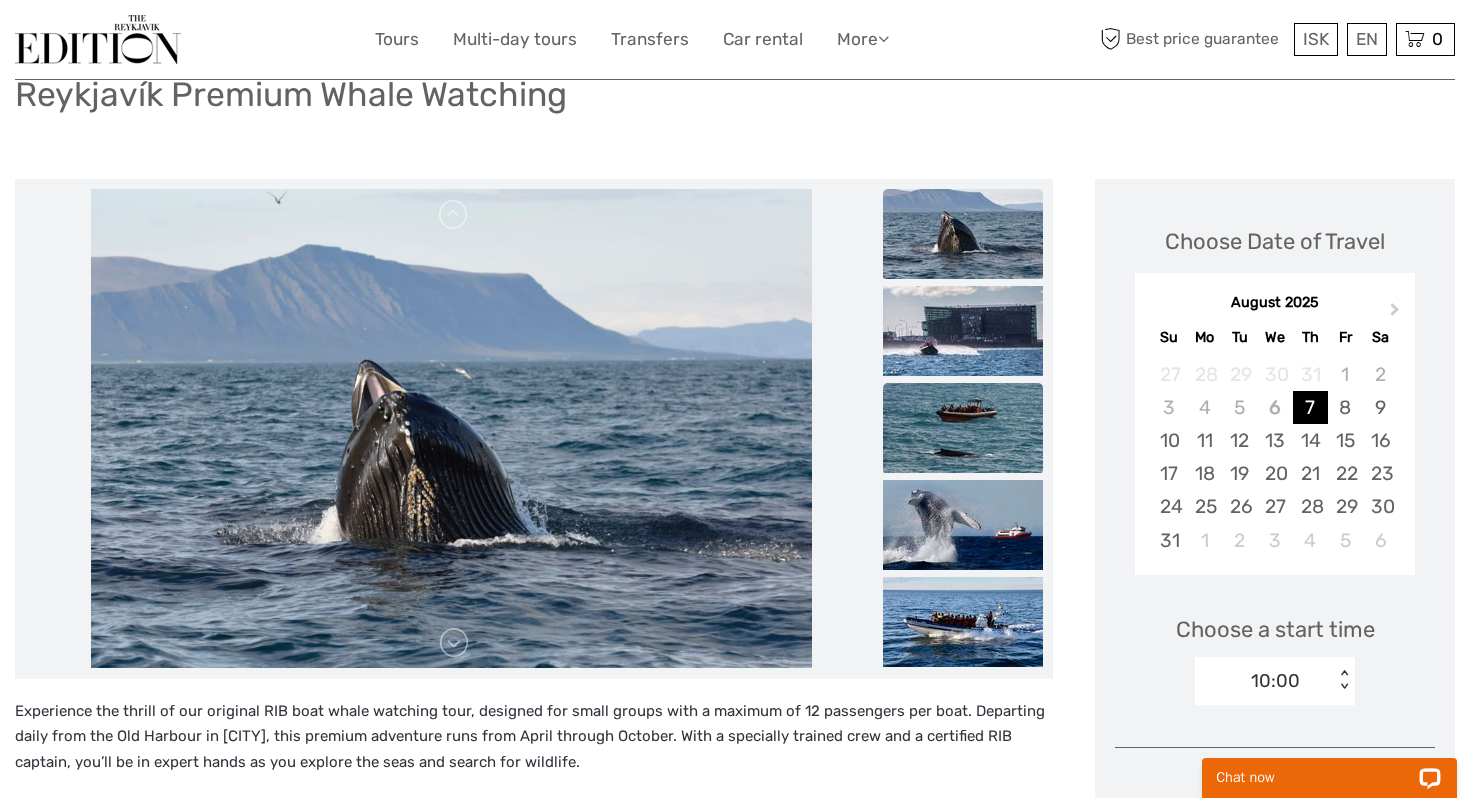 click at bounding box center [963, 428] 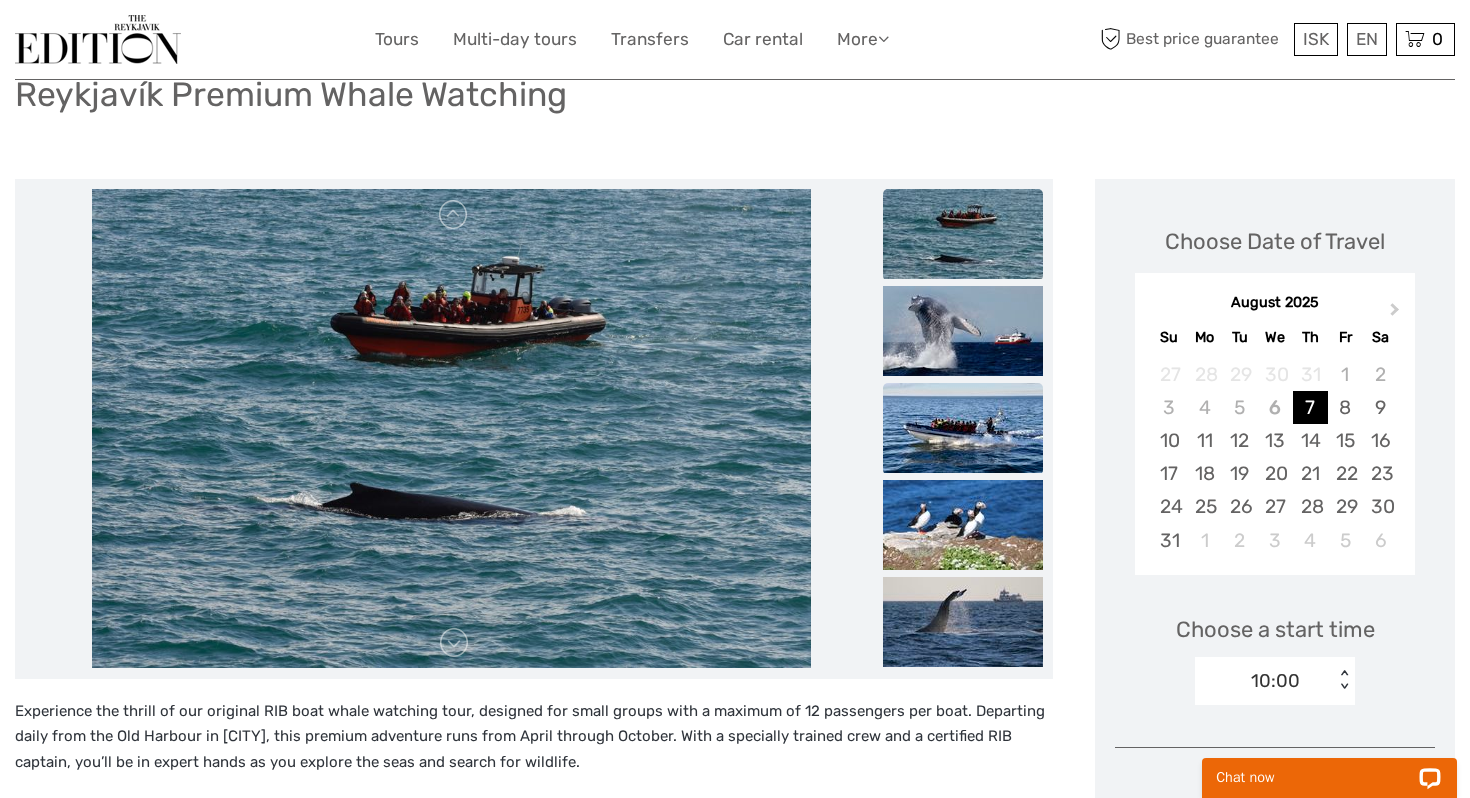 click at bounding box center [963, 428] 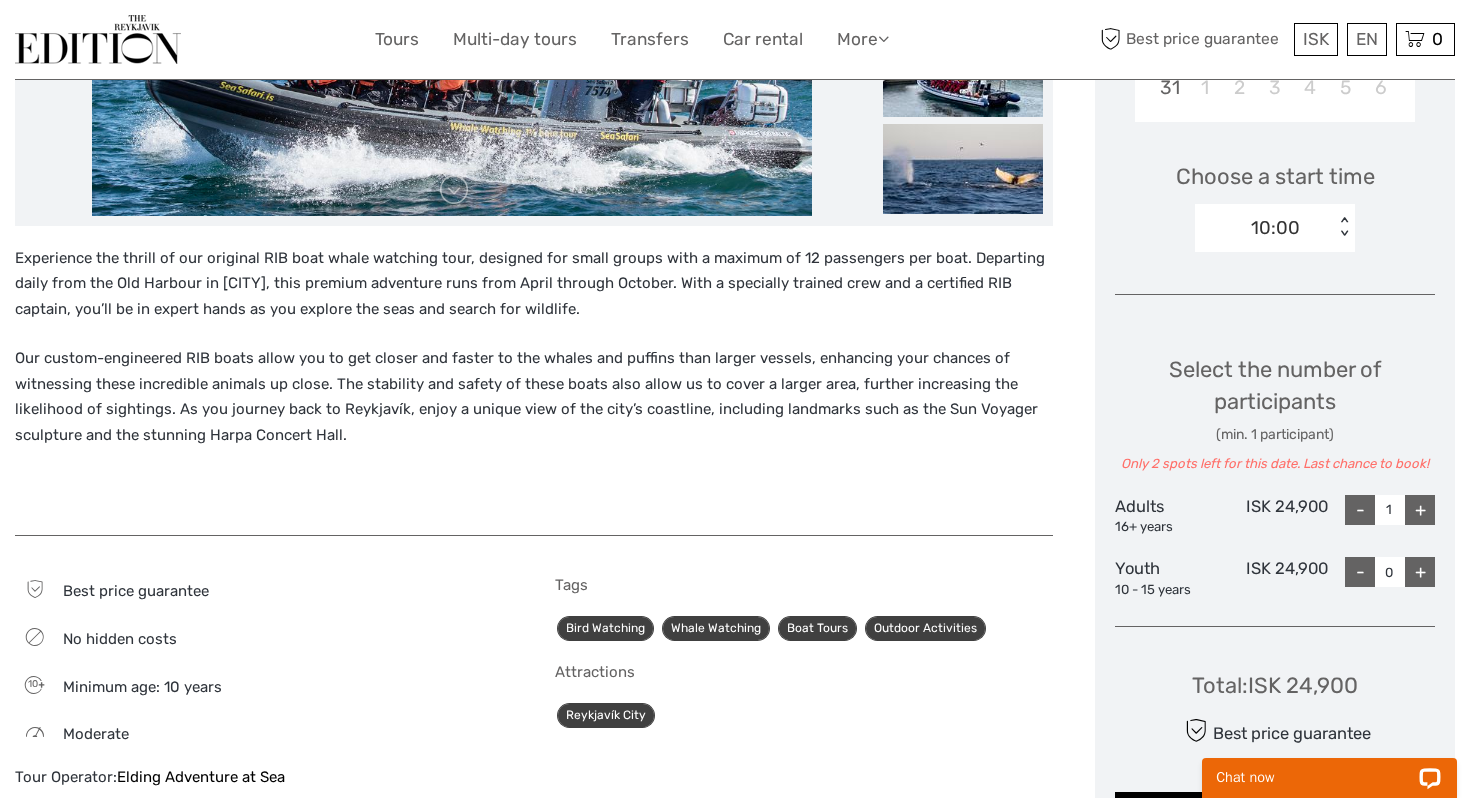 scroll, scrollTop: 605, scrollLeft: 0, axis: vertical 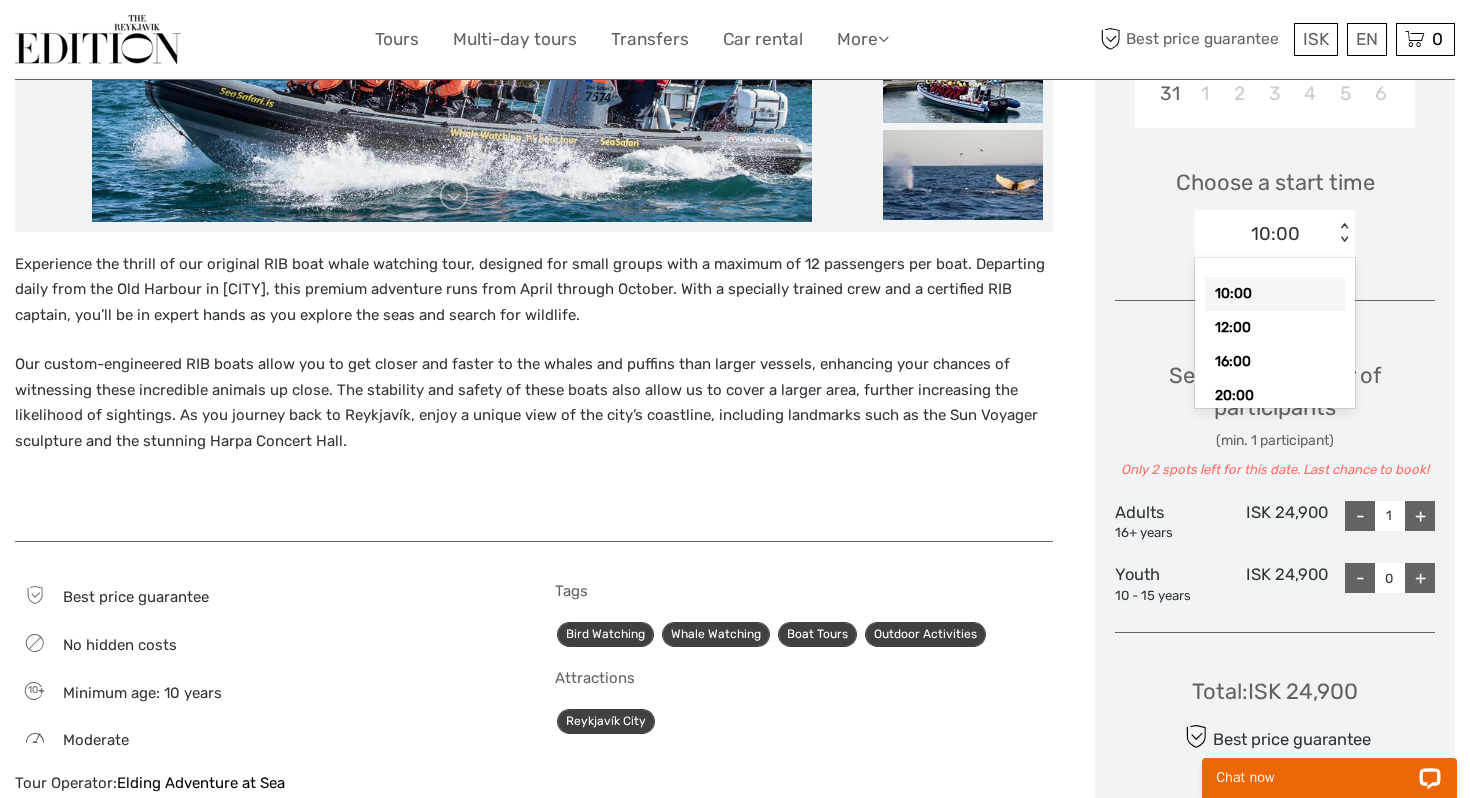 click on "10:00" at bounding box center [1264, 234] 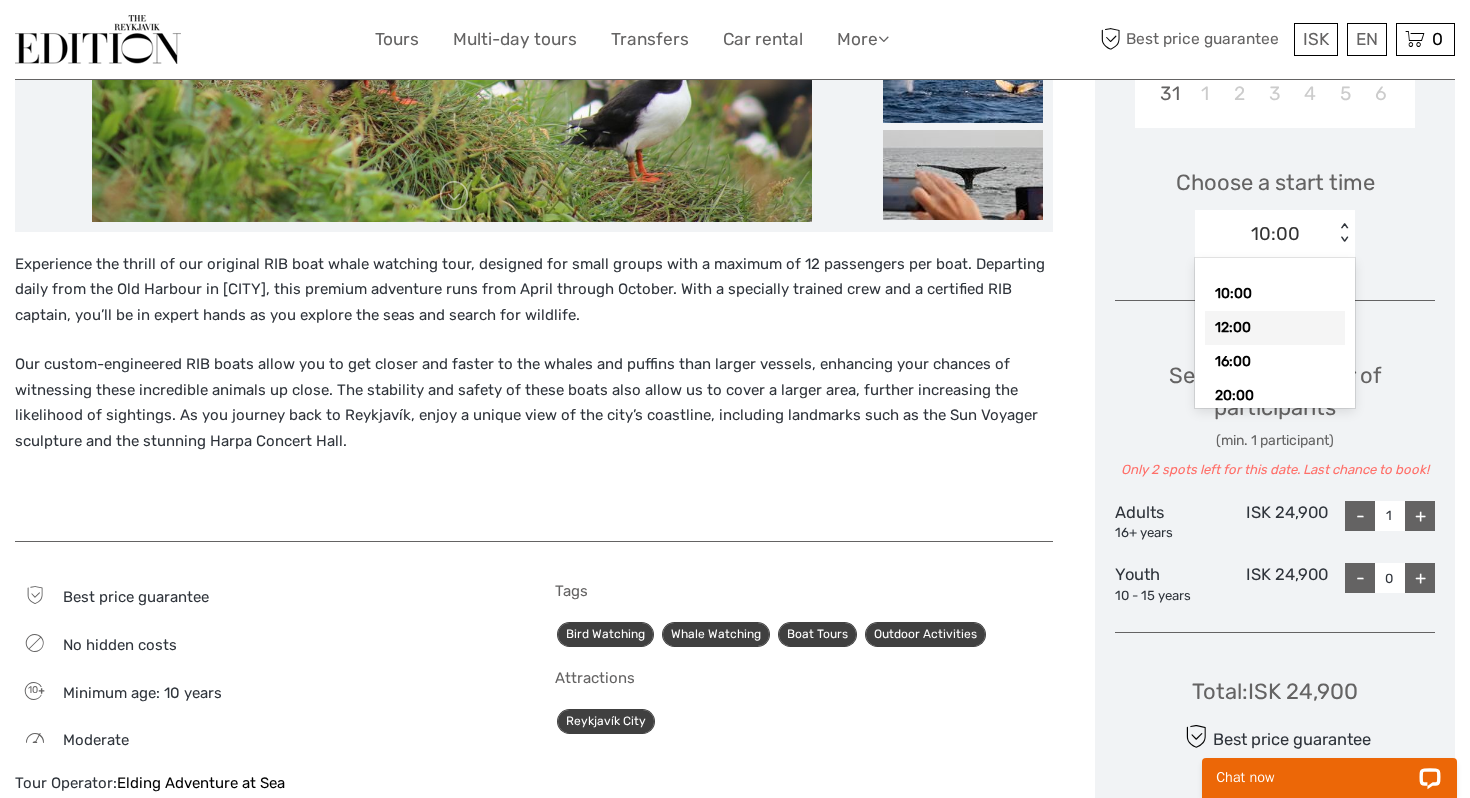 click on "12:00" at bounding box center (1275, 328) 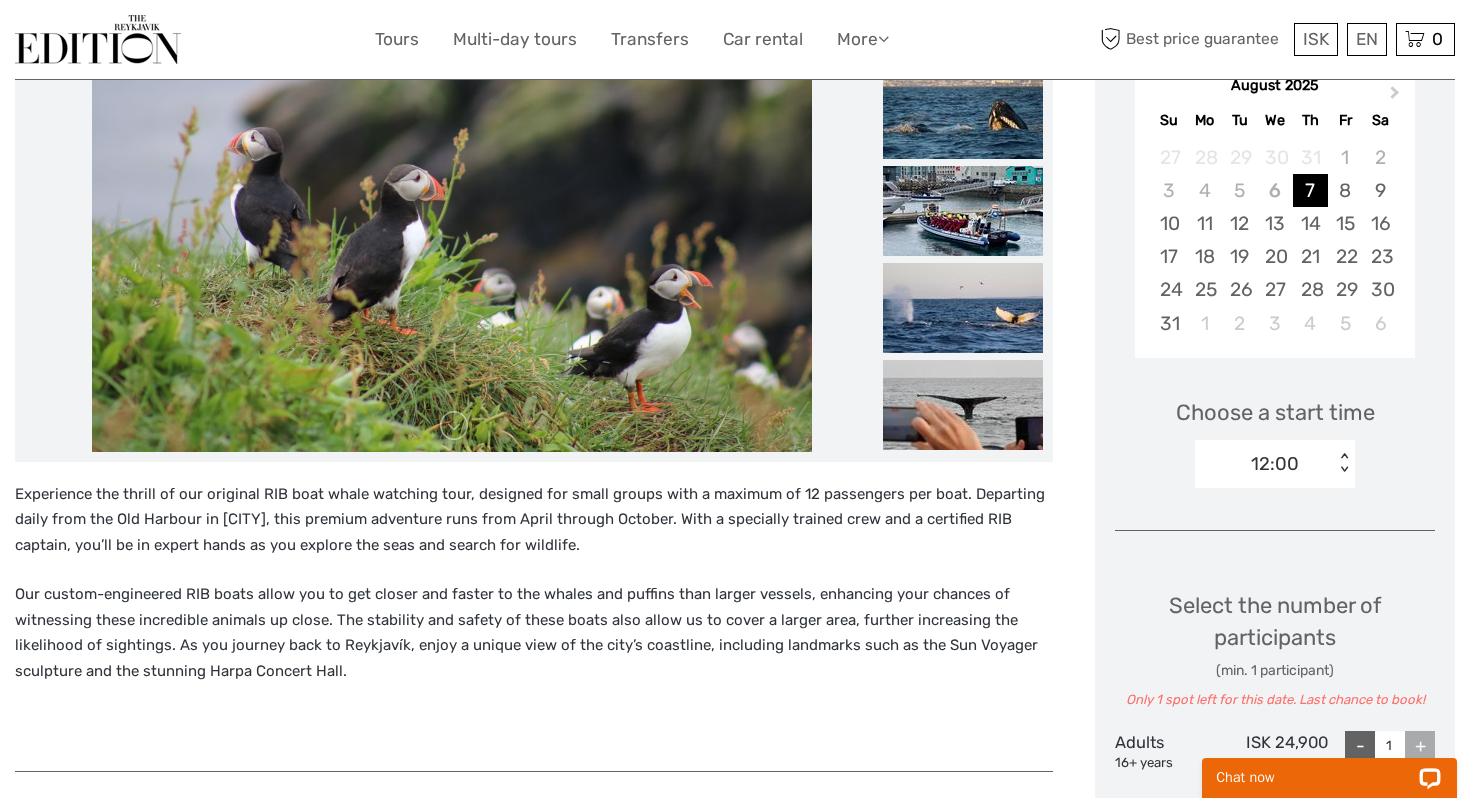 scroll, scrollTop: 346, scrollLeft: 0, axis: vertical 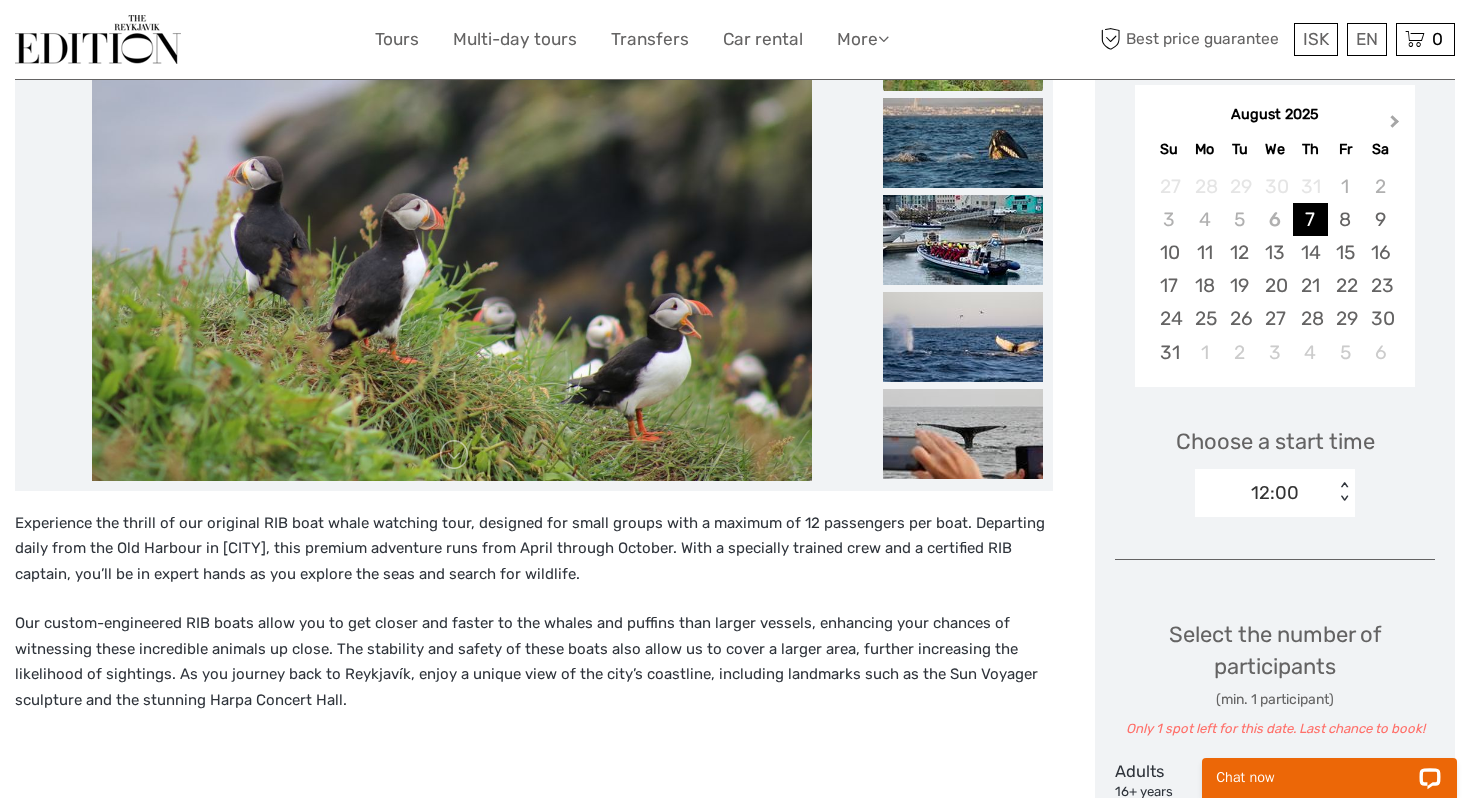 click on "Next Month" at bounding box center (1395, 125) 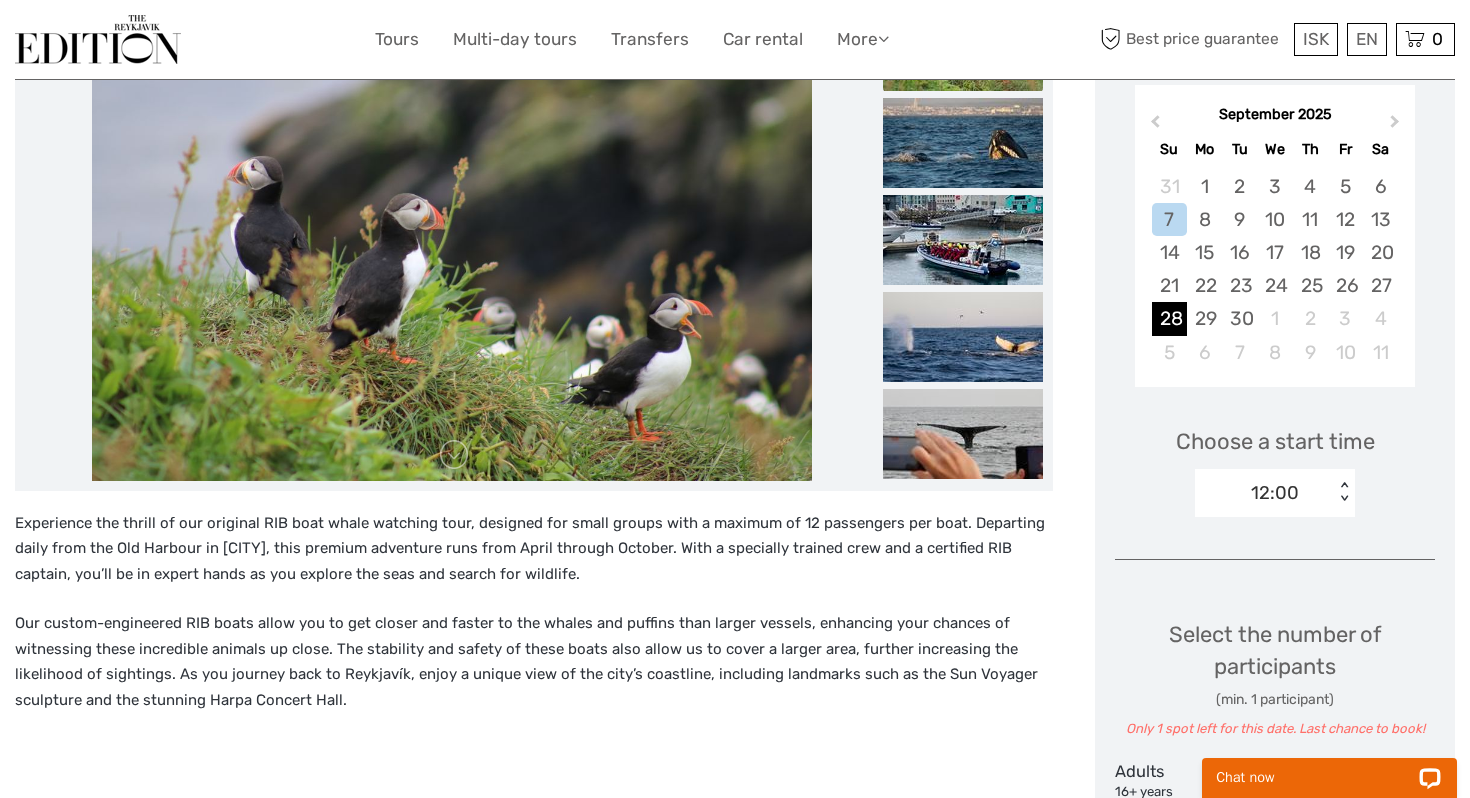 click on "28" at bounding box center (1169, 318) 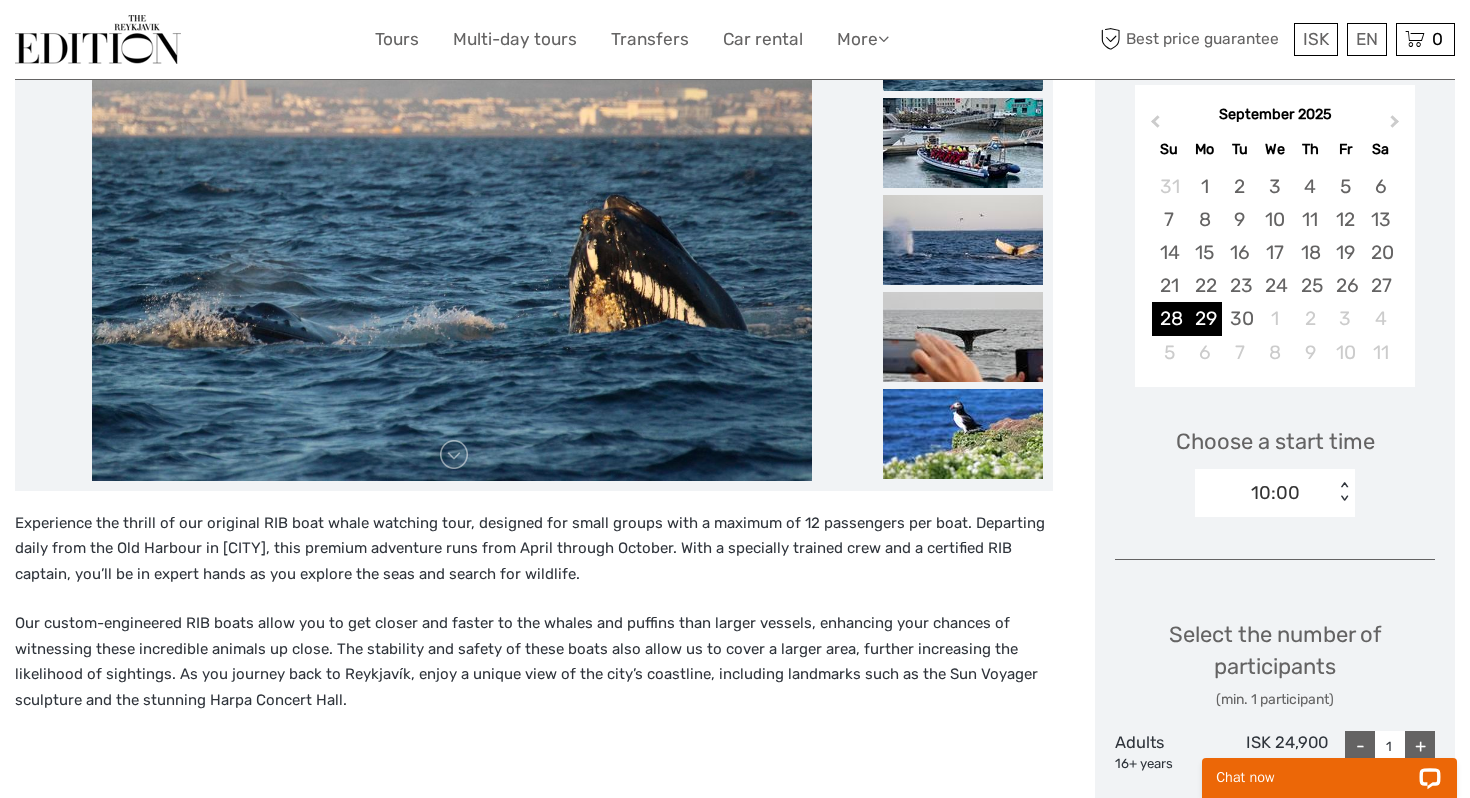 click on "29" at bounding box center [1204, 318] 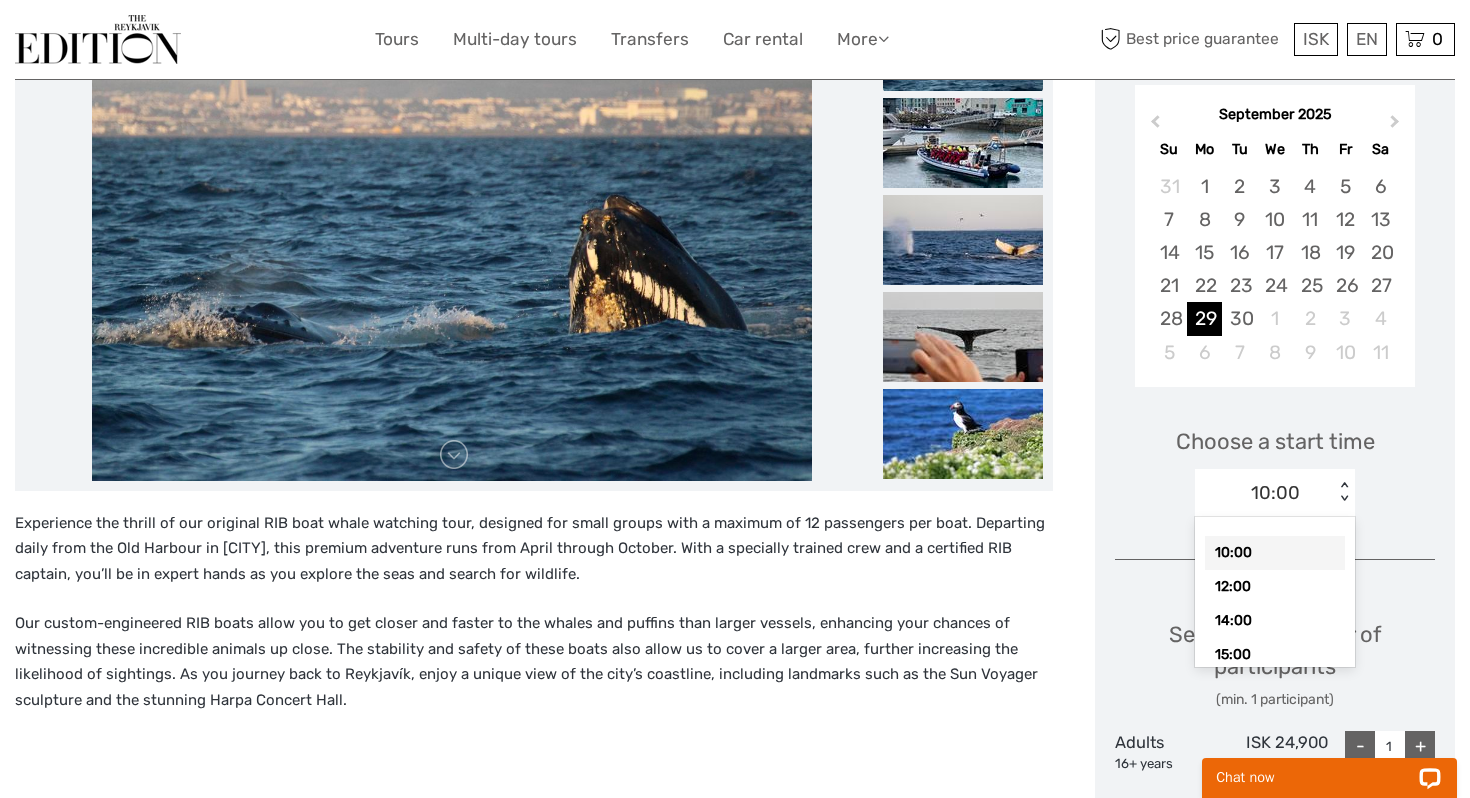 click on "10:00" at bounding box center (1264, 493) 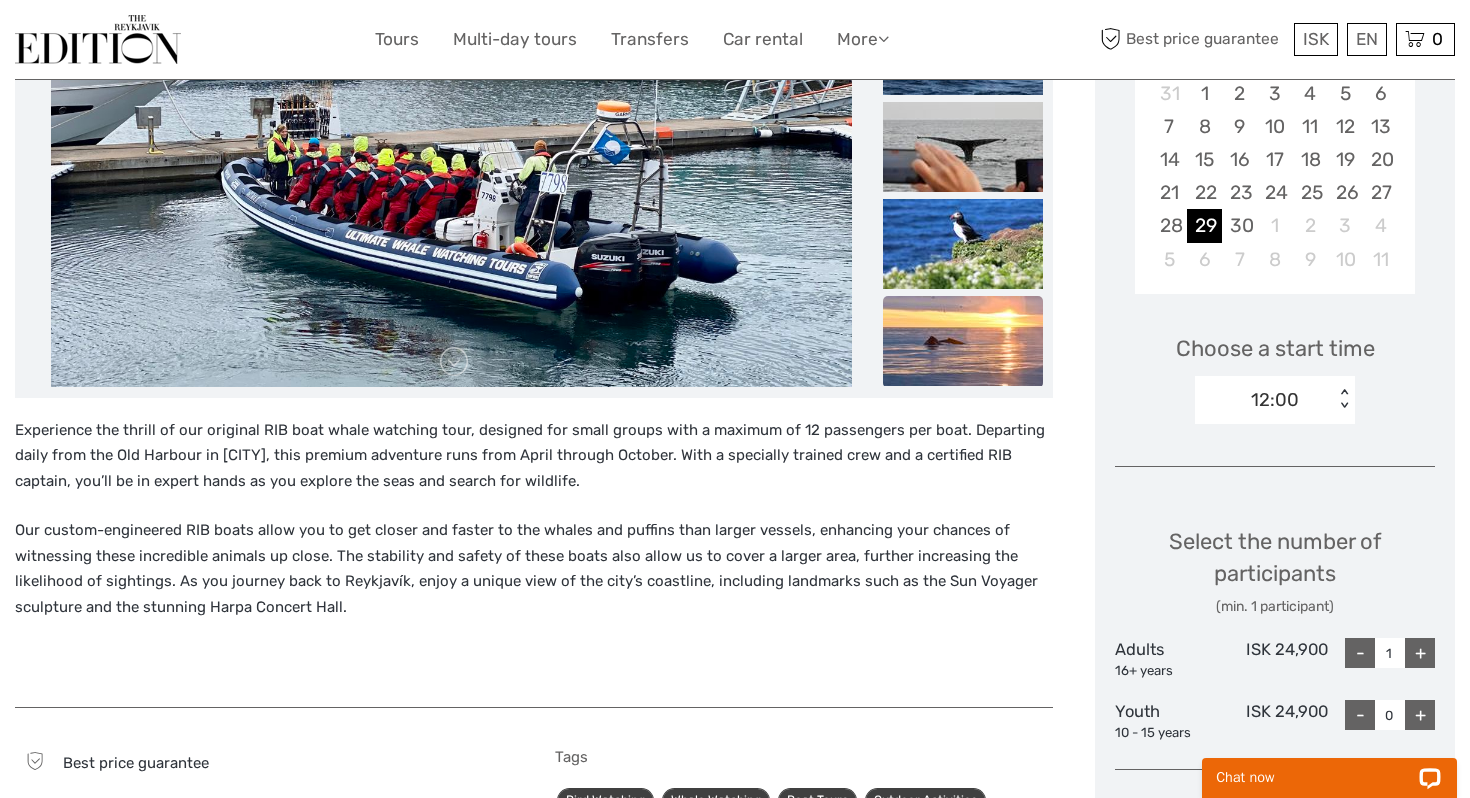 scroll, scrollTop: 291, scrollLeft: 0, axis: vertical 